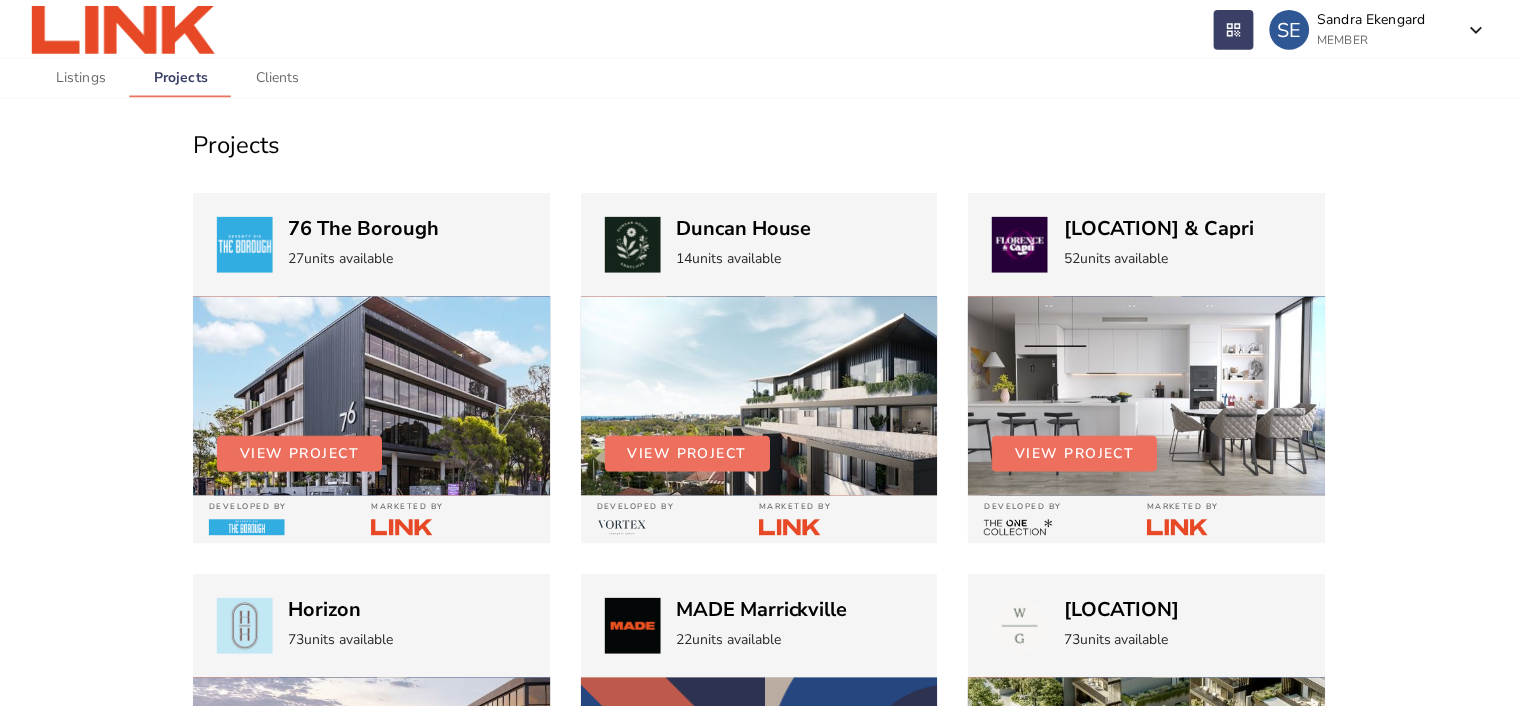 scroll, scrollTop: 0, scrollLeft: 0, axis: both 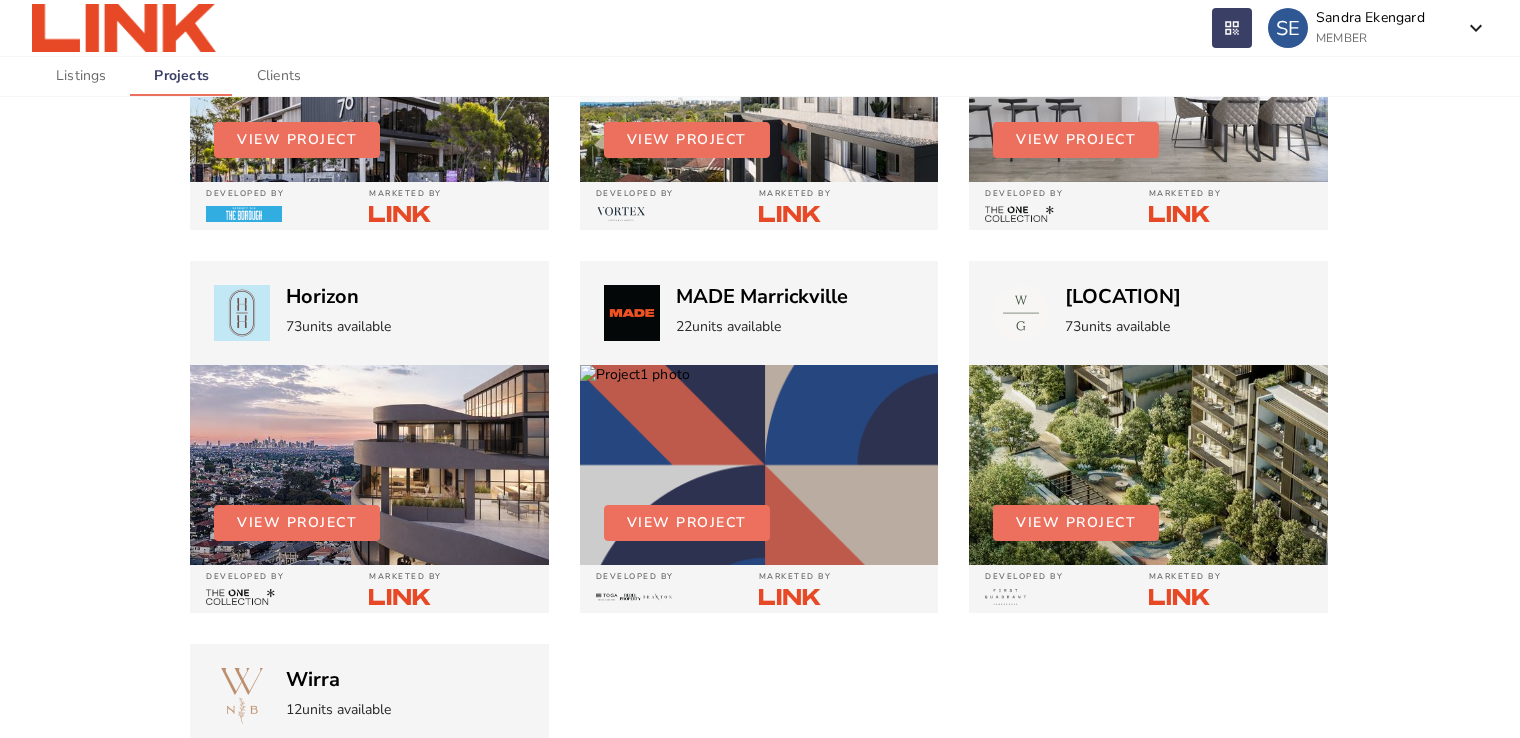 click at bounding box center [369, 82] 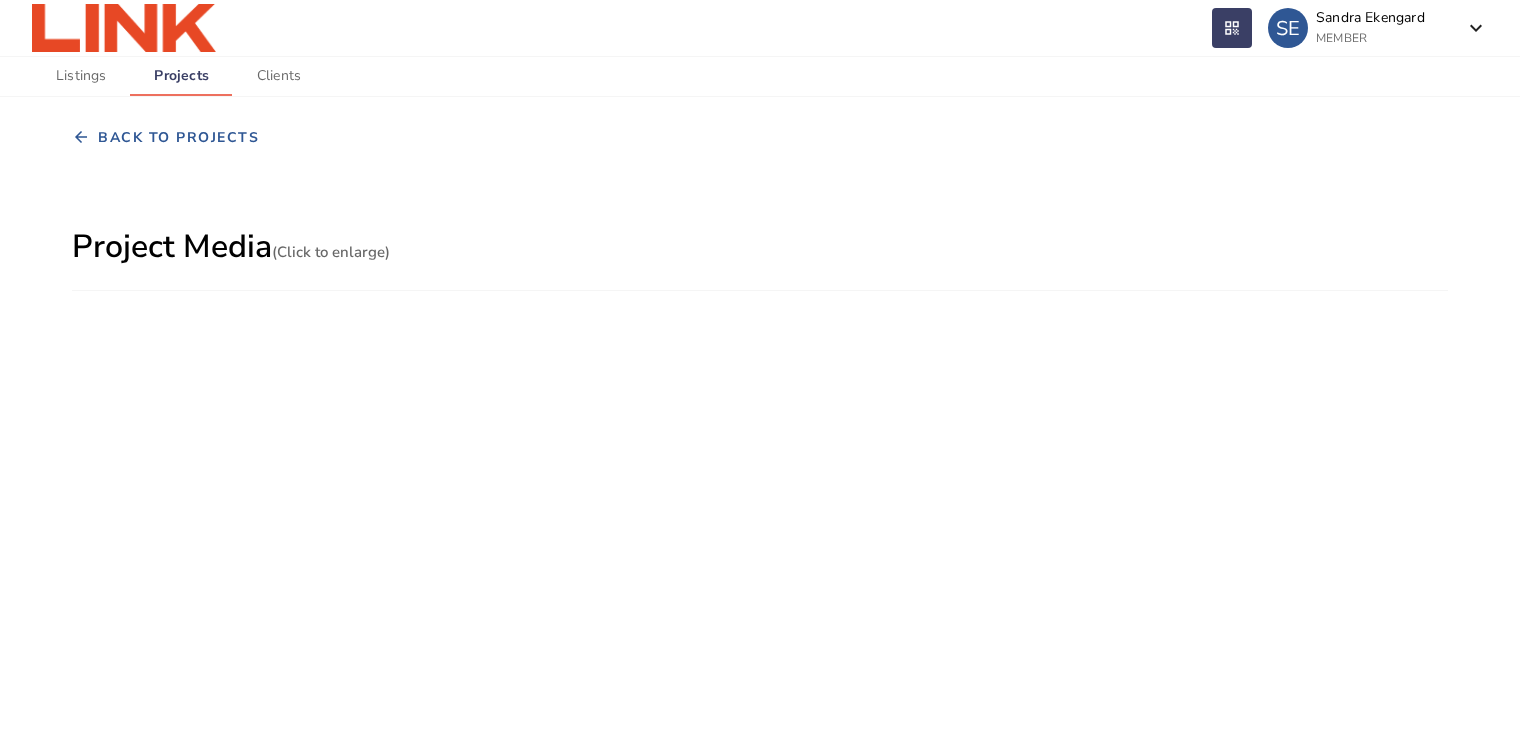 scroll, scrollTop: 0, scrollLeft: 0, axis: both 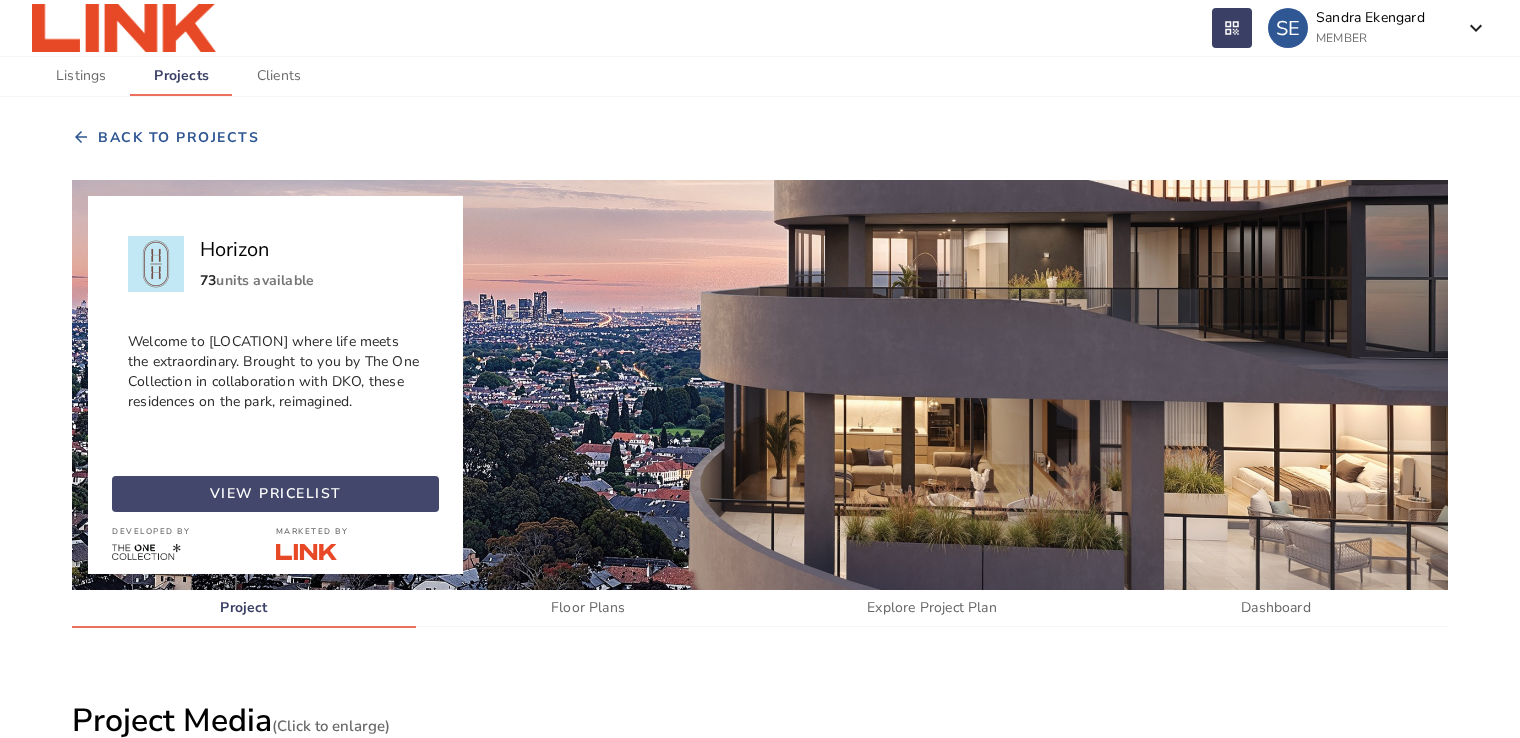 click on "view pricelist" at bounding box center [276, 494] 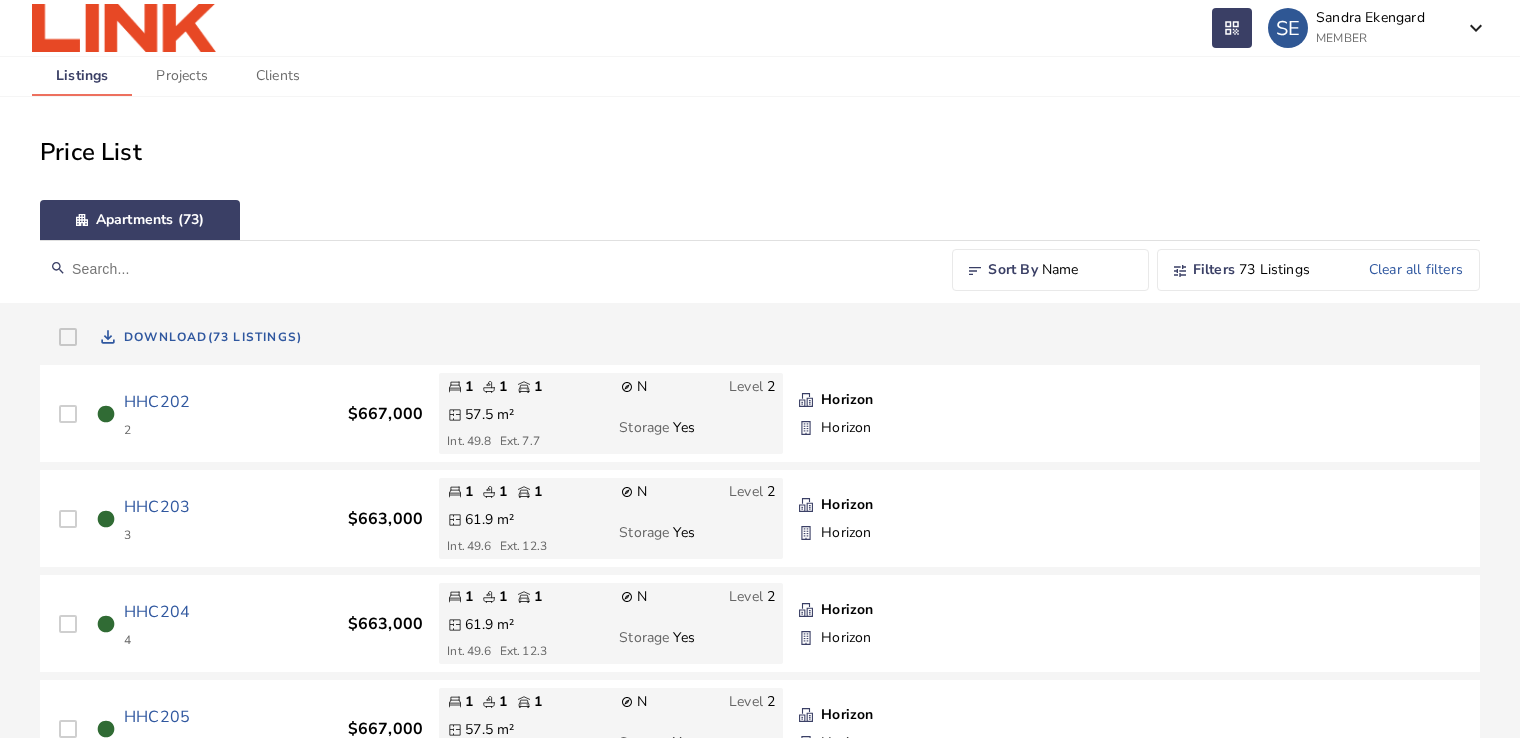 click on "[ID]" at bounding box center (157, 402) 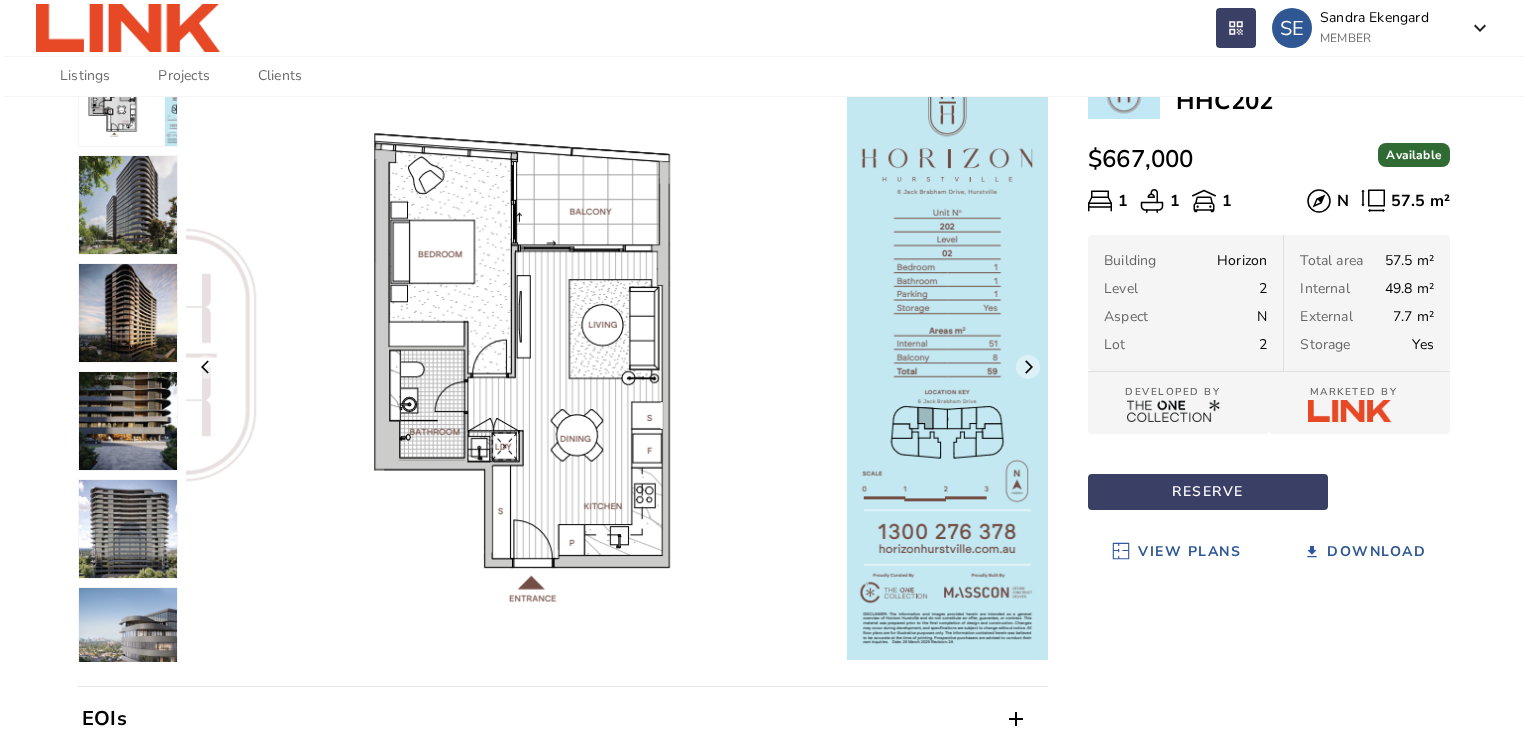 scroll, scrollTop: 104, scrollLeft: 0, axis: vertical 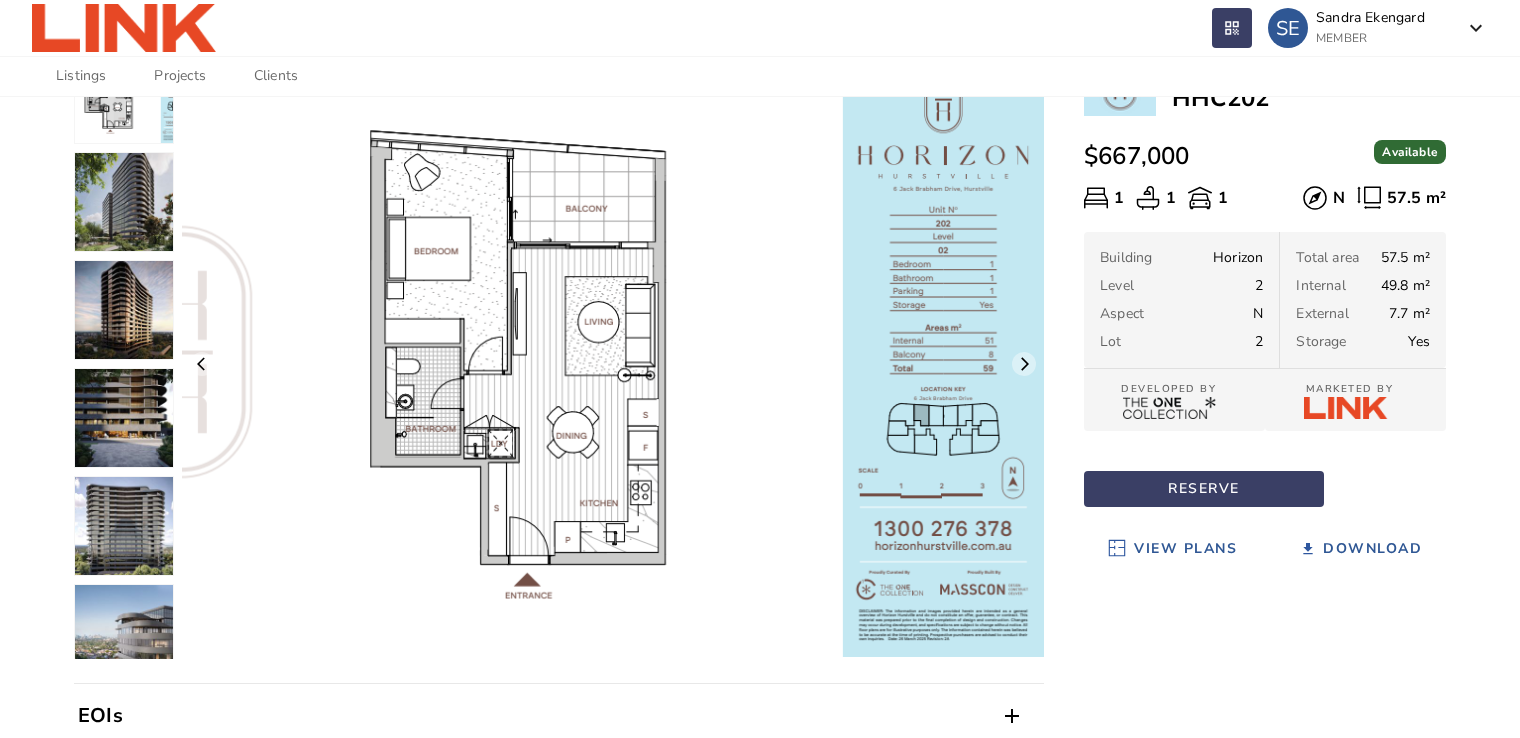 click on "View Plans" at bounding box center (1185, 549) 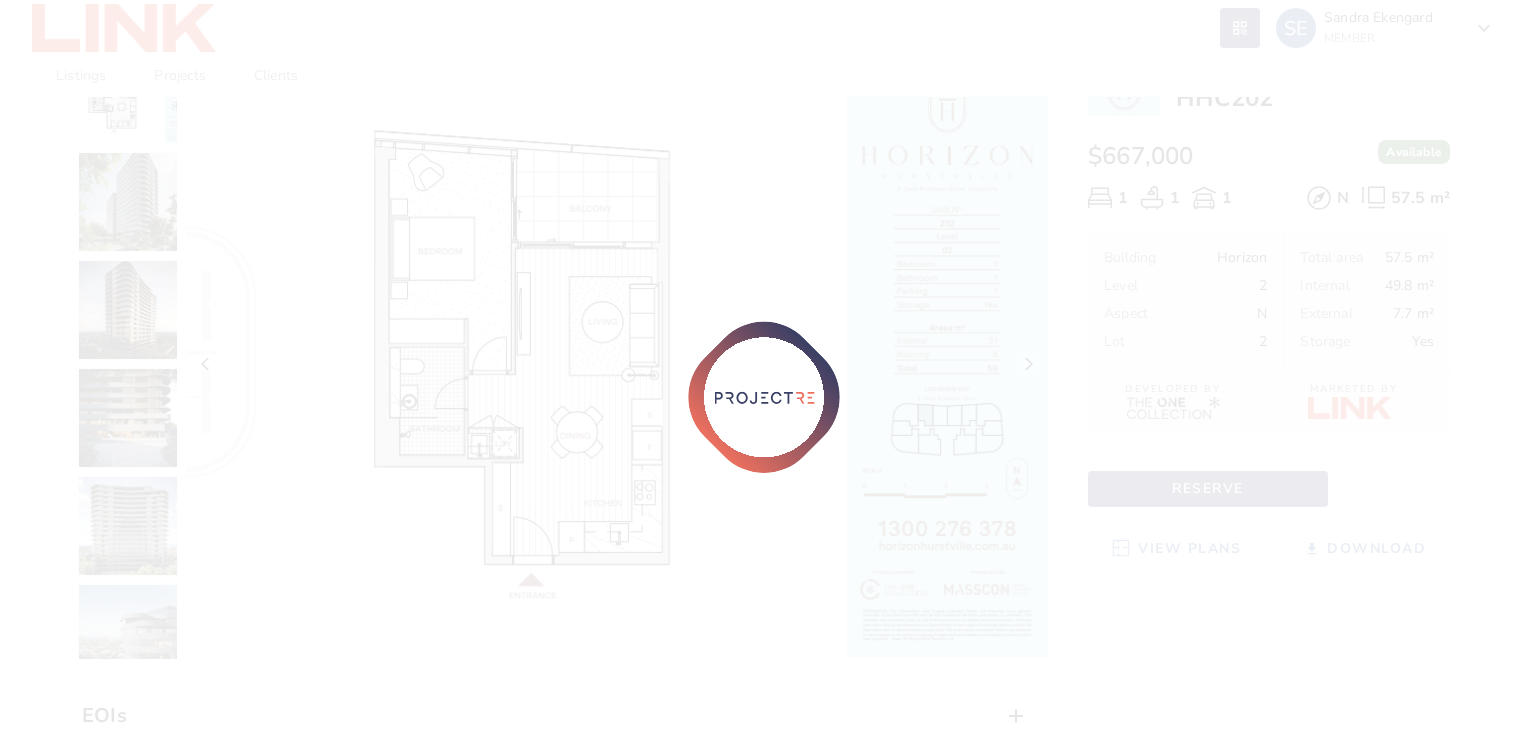 scroll, scrollTop: 0, scrollLeft: 0, axis: both 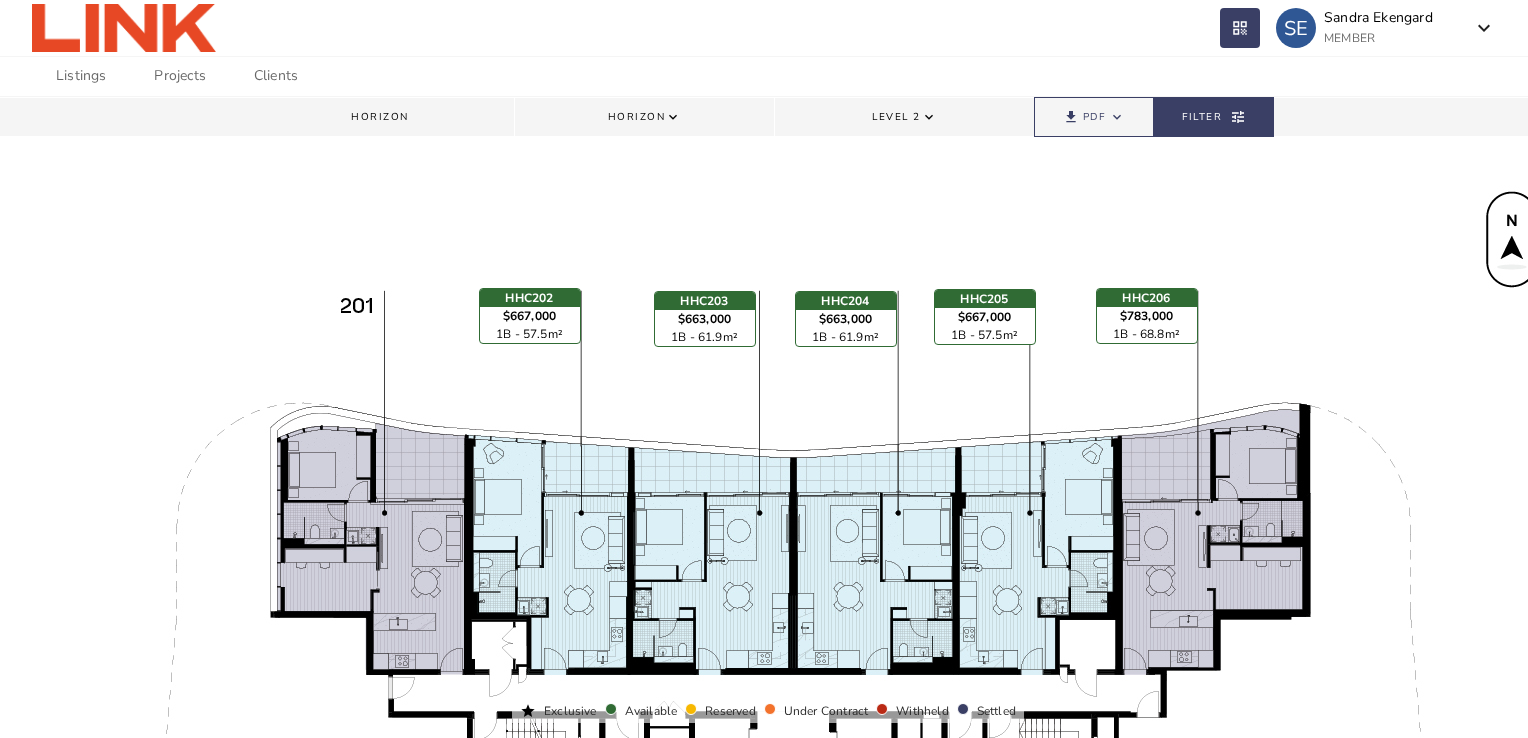 click on "Level 2" at bounding box center [896, 117] 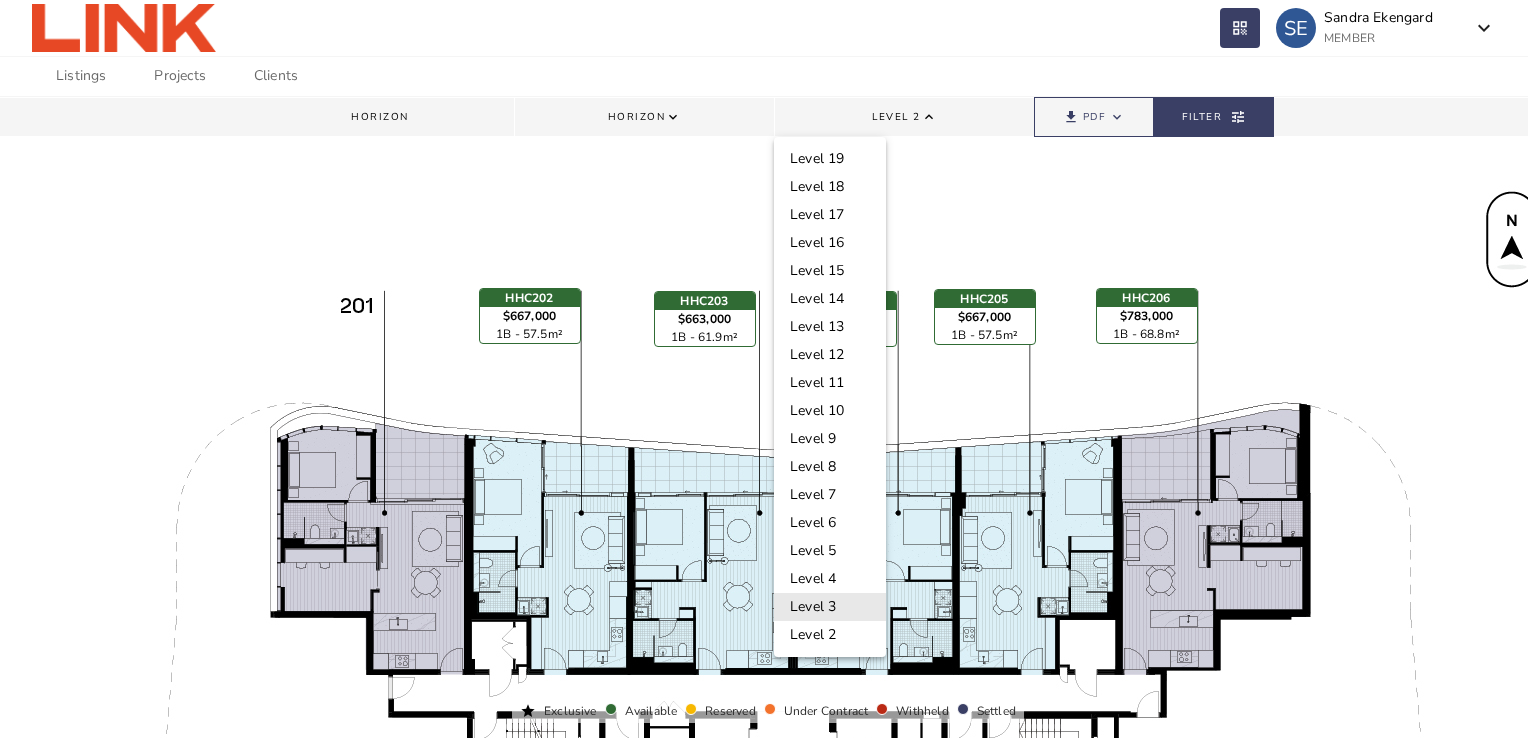 click on "Level [NUMBER]" at bounding box center (830, 607) 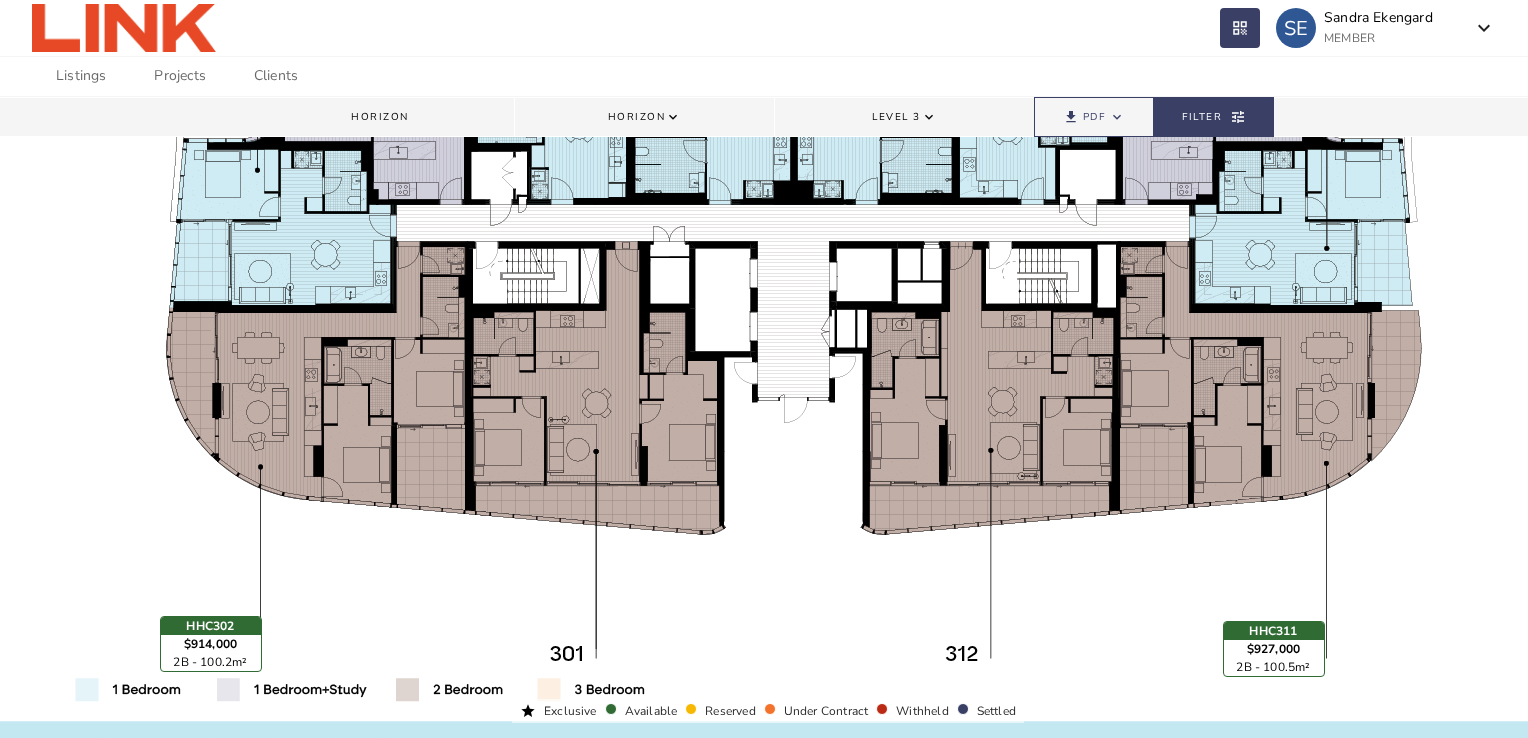 scroll, scrollTop: 348, scrollLeft: 0, axis: vertical 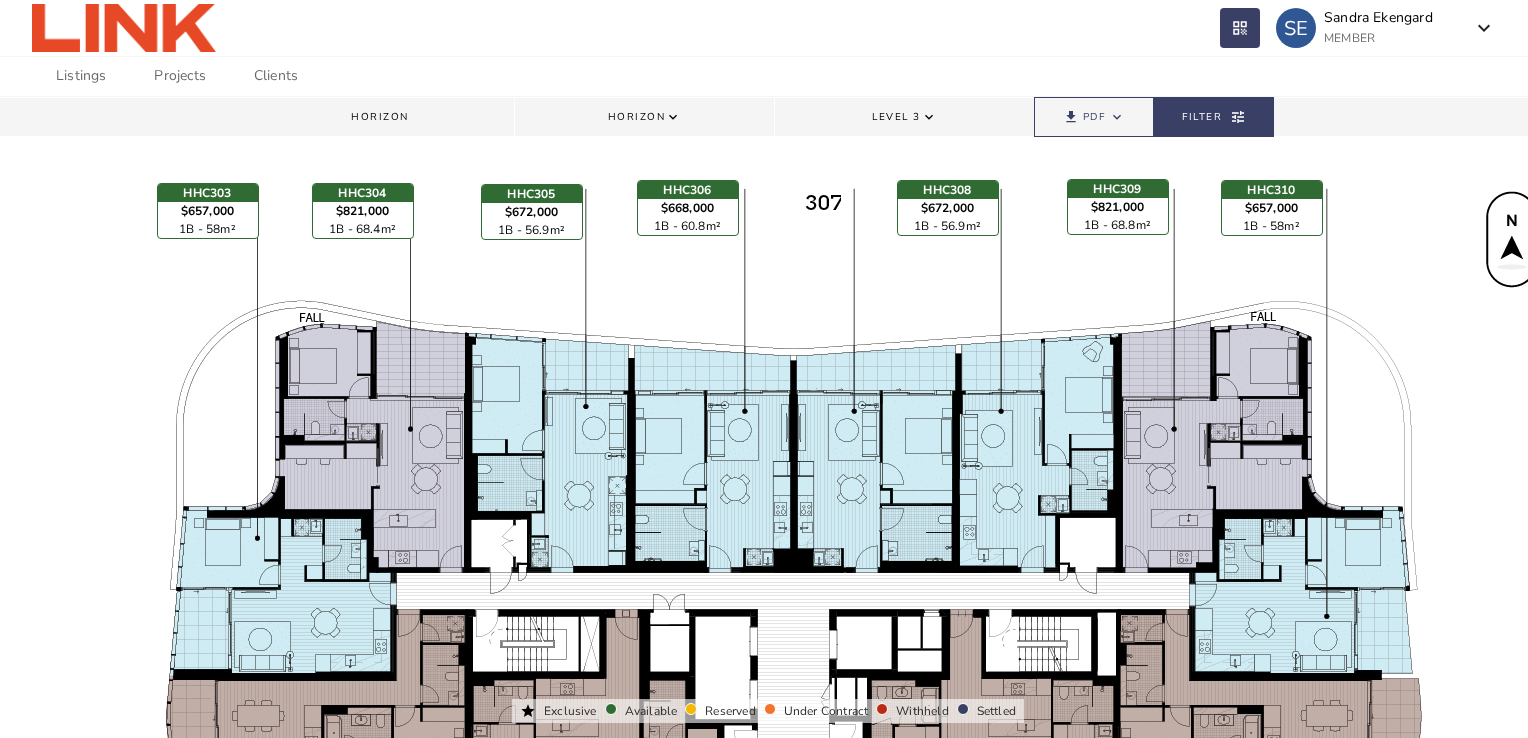 click on "Level 3 keyboard_arrow_down" at bounding box center [904, 117] 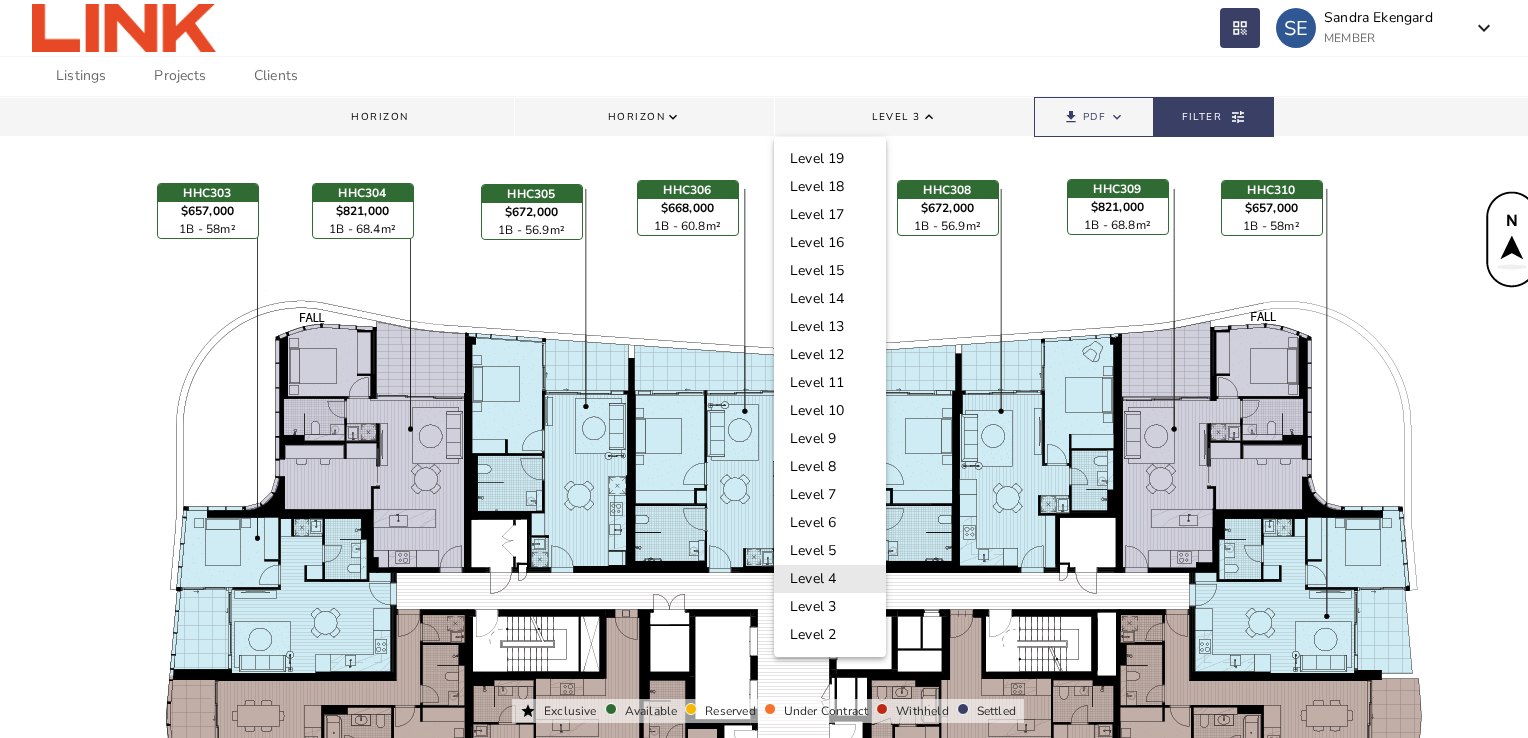 click on "Level [NUMBER]" at bounding box center (830, 579) 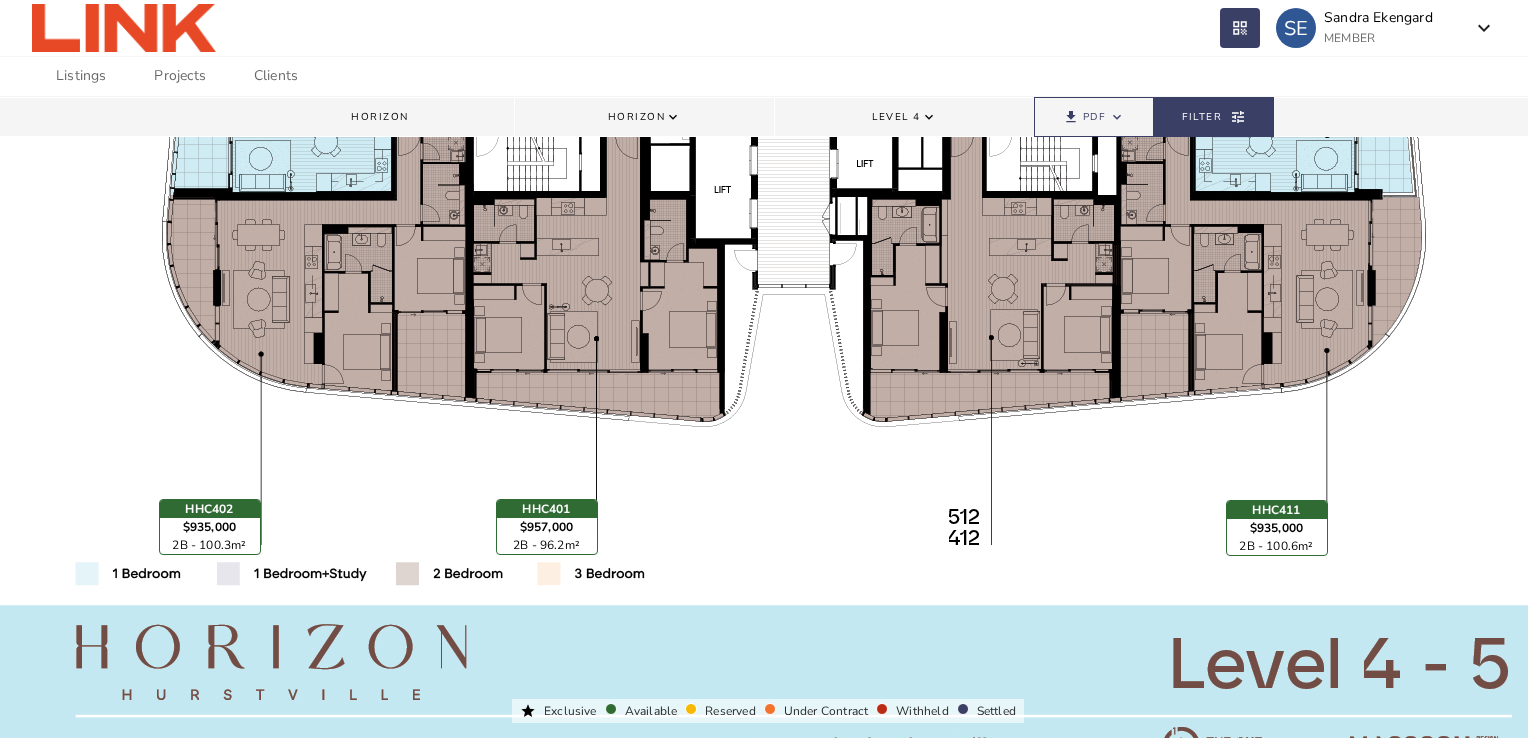 scroll, scrollTop: 499, scrollLeft: 0, axis: vertical 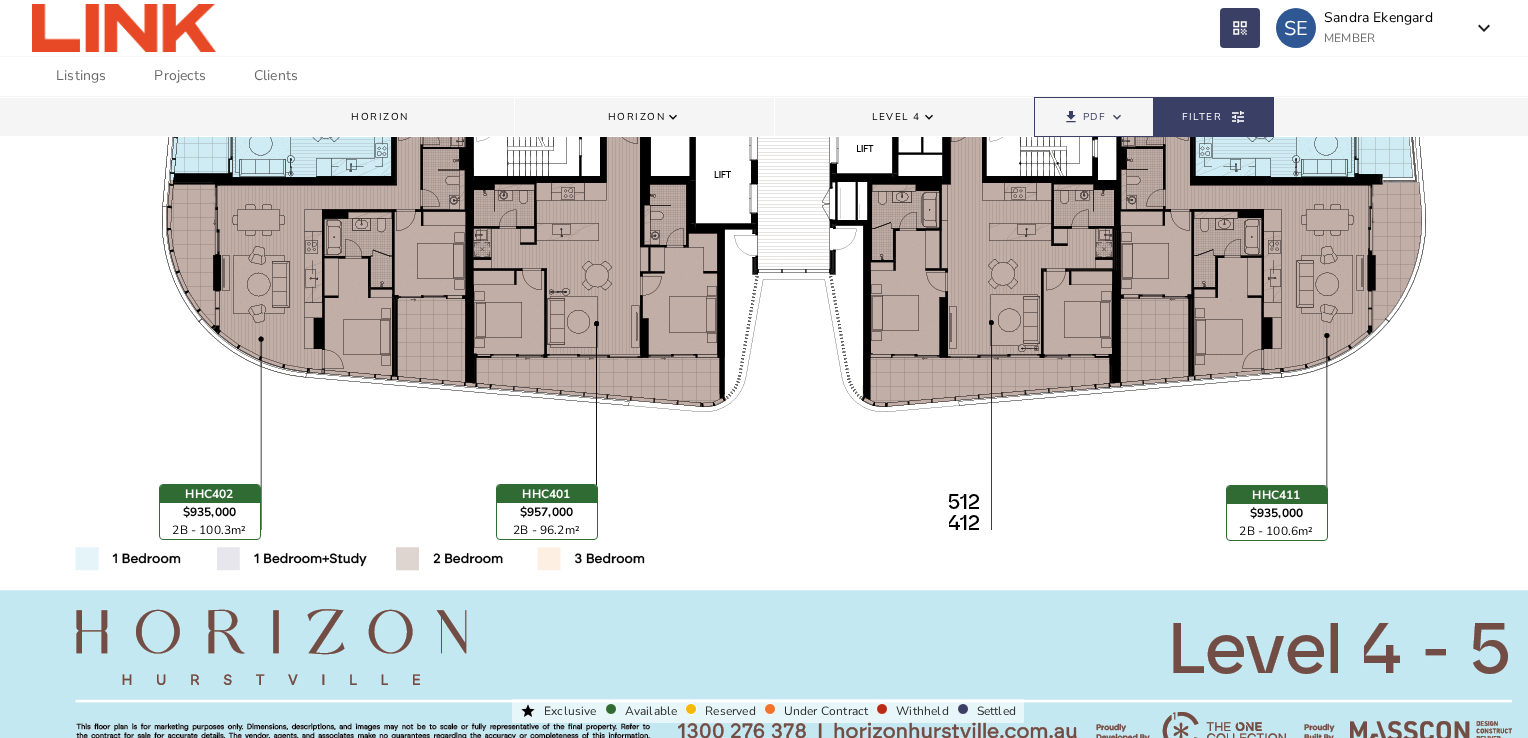 click on "keyboard_arrow_down" at bounding box center (929, 117) 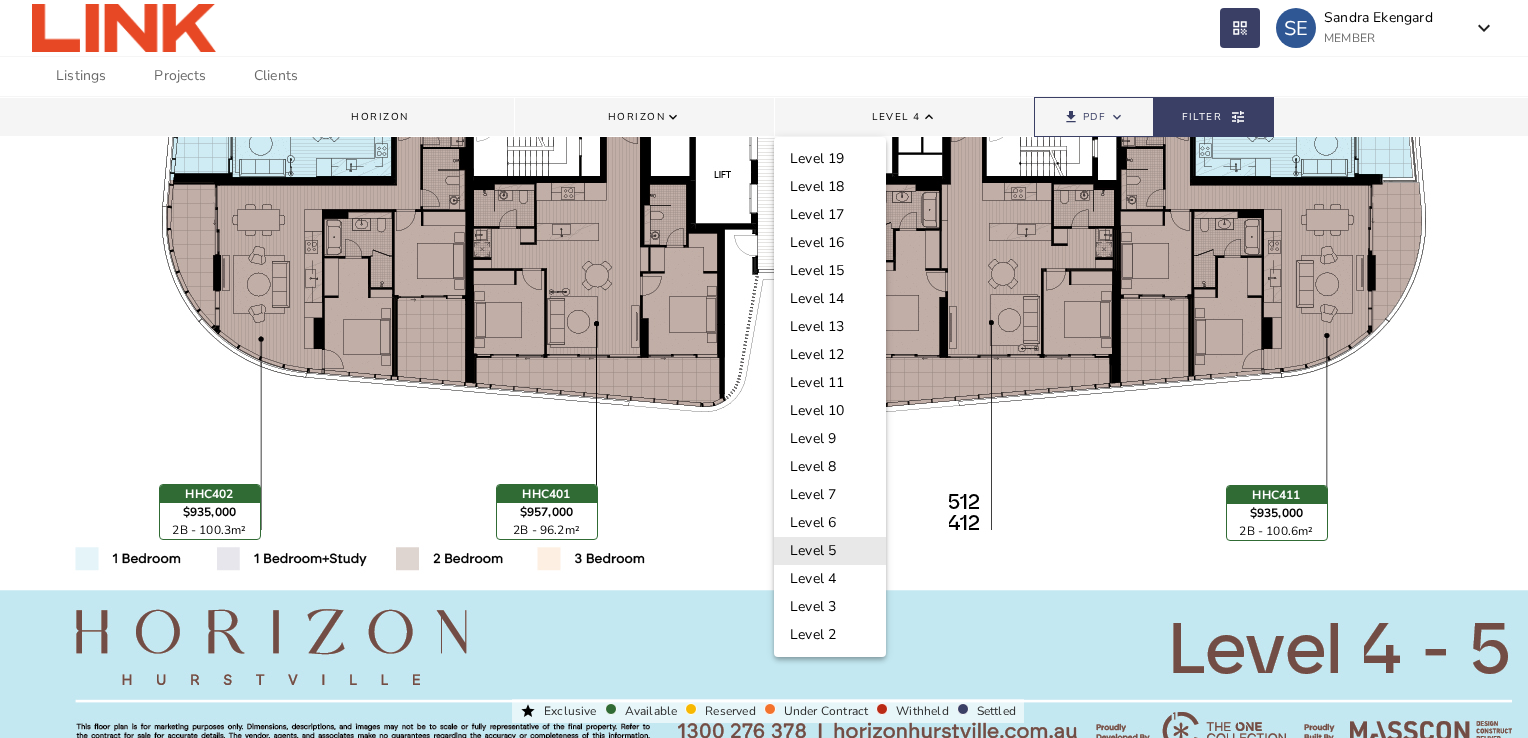 click on "Level 5" at bounding box center [830, 551] 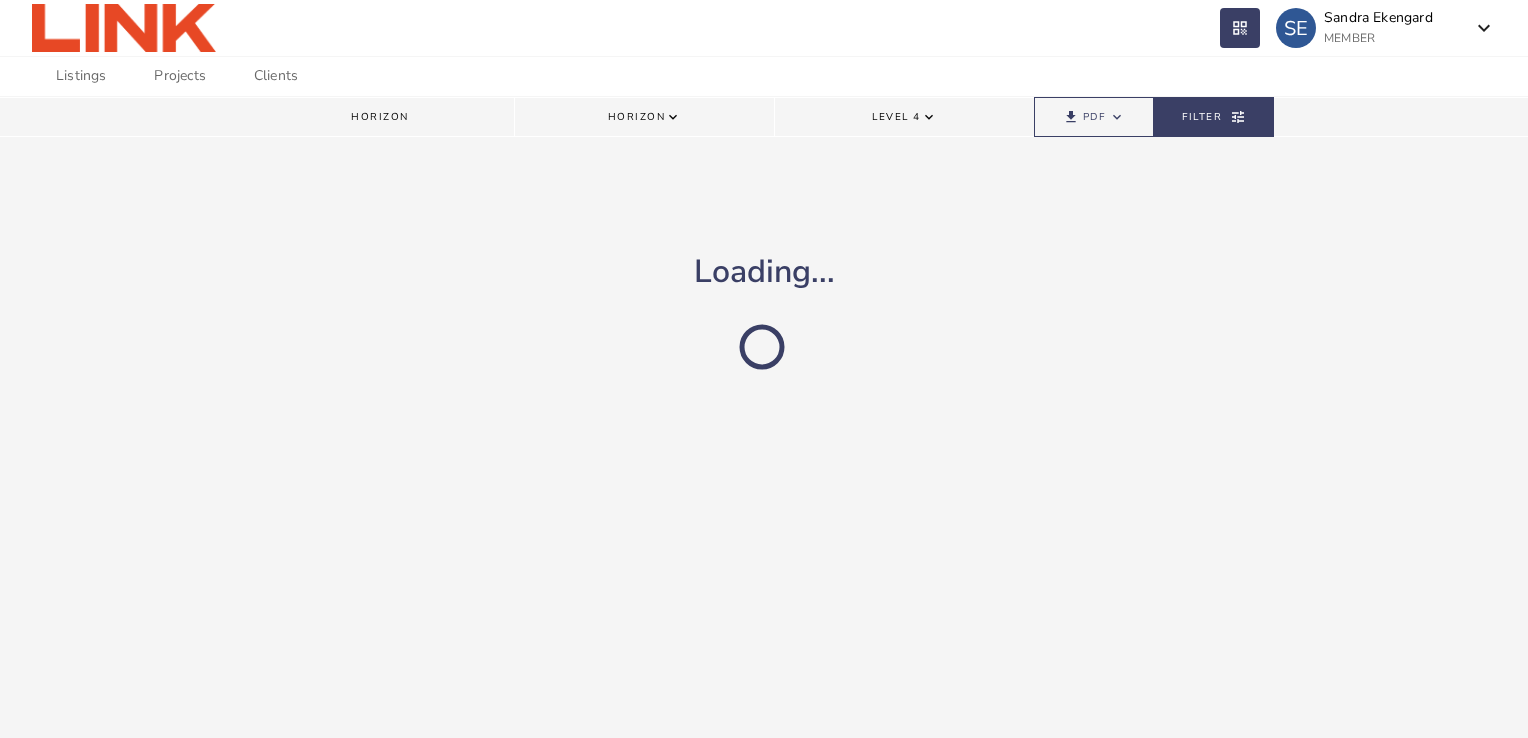 scroll, scrollTop: 0, scrollLeft: 0, axis: both 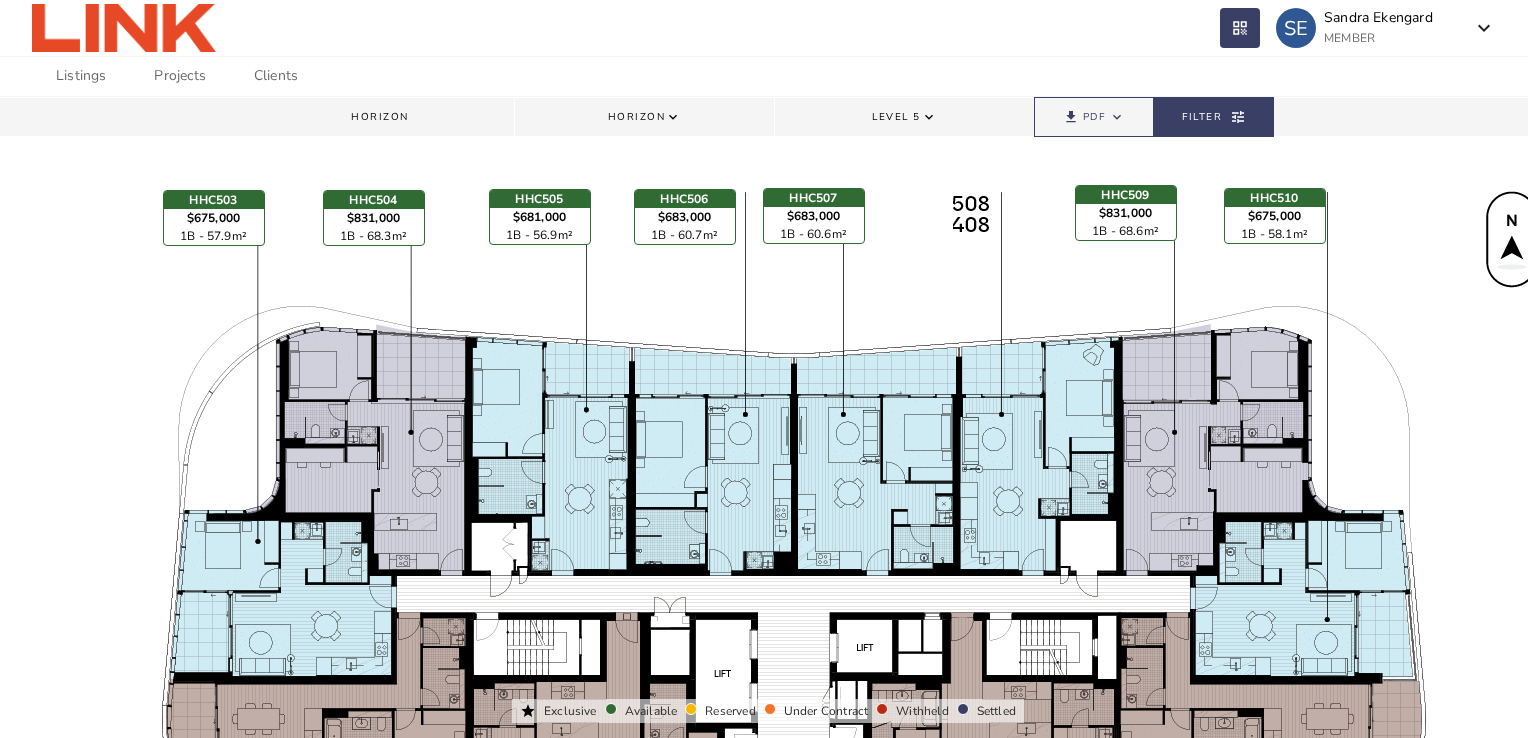 click on "Level 5" at bounding box center (896, 117) 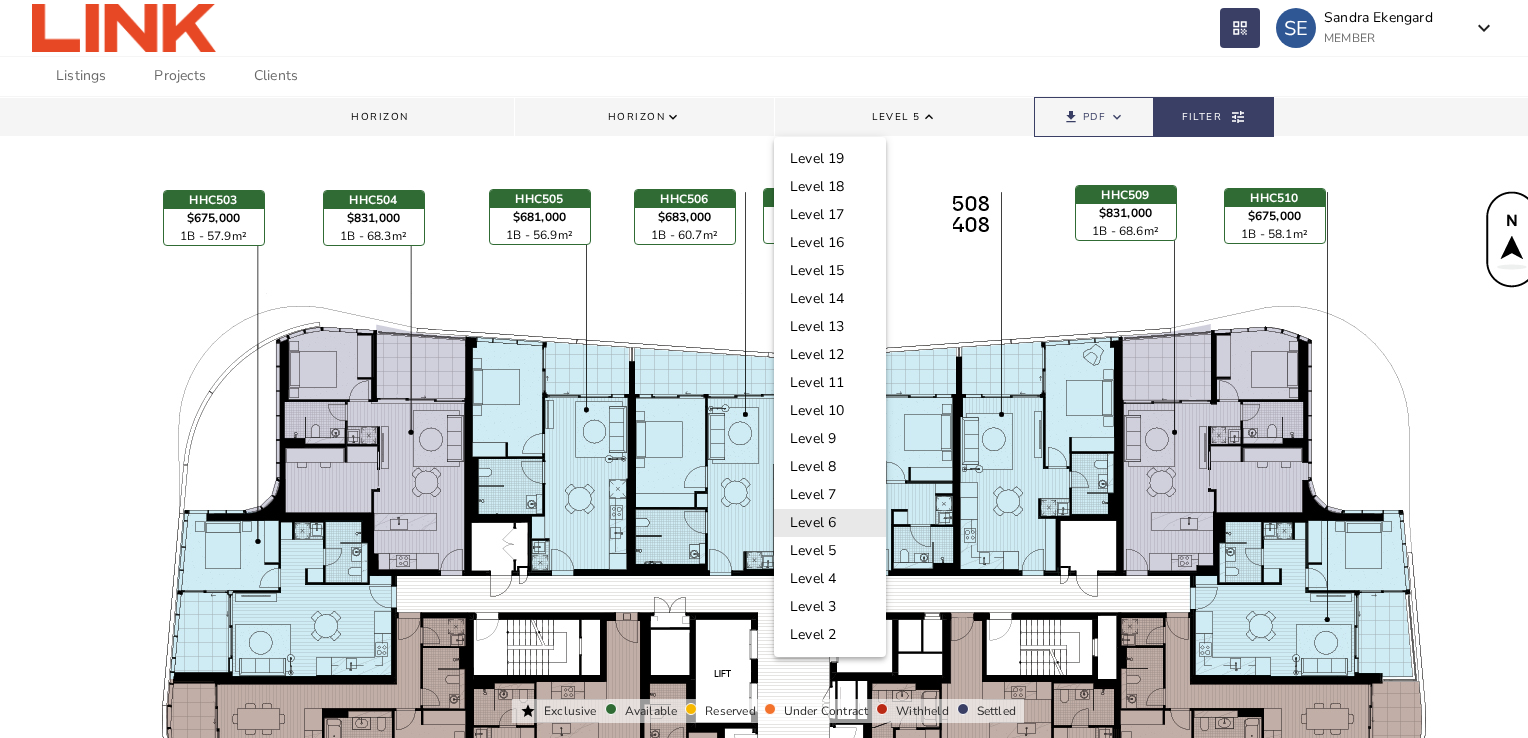click on "Level 6" at bounding box center (830, 523) 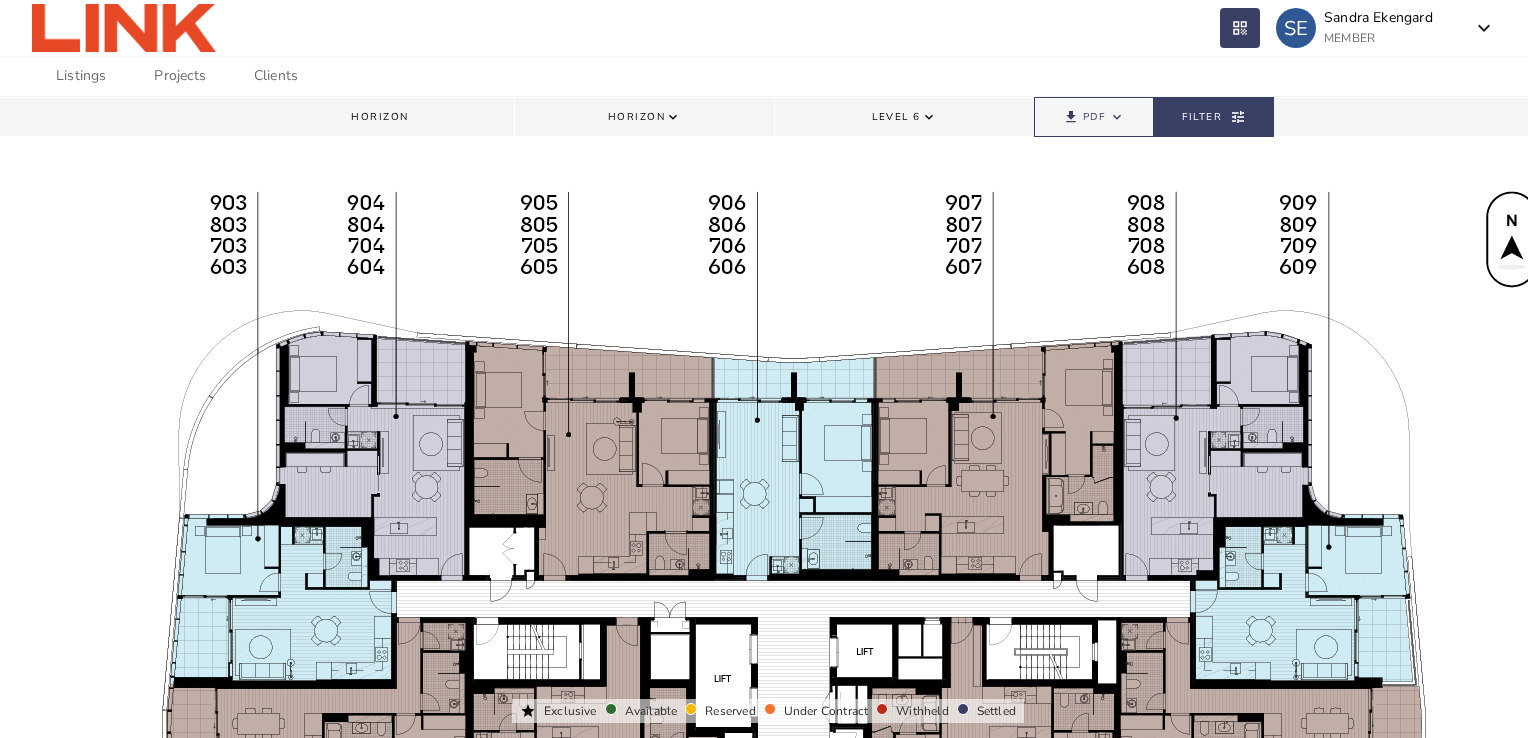 click on "Level 6" at bounding box center (896, 117) 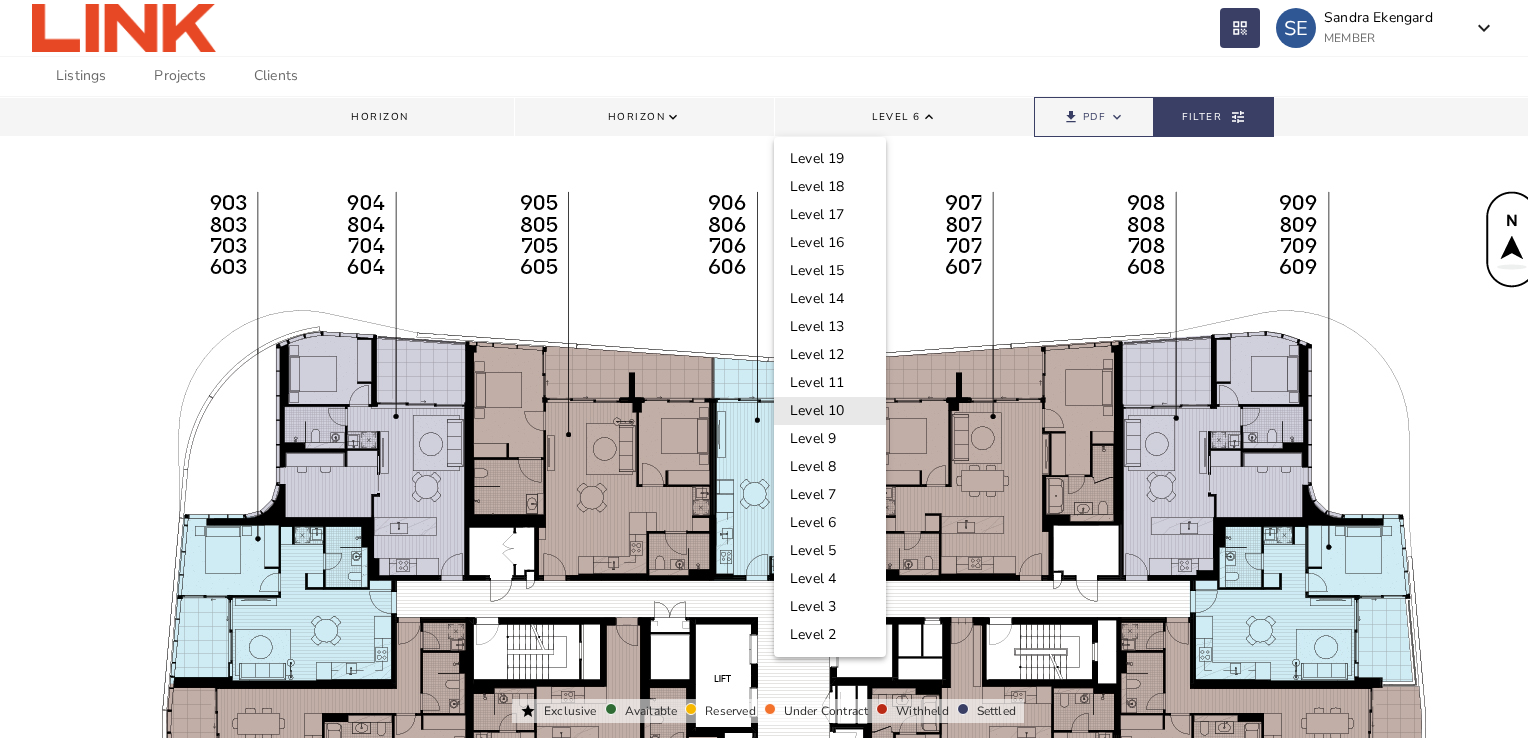 click on "Level 10" at bounding box center (830, 411) 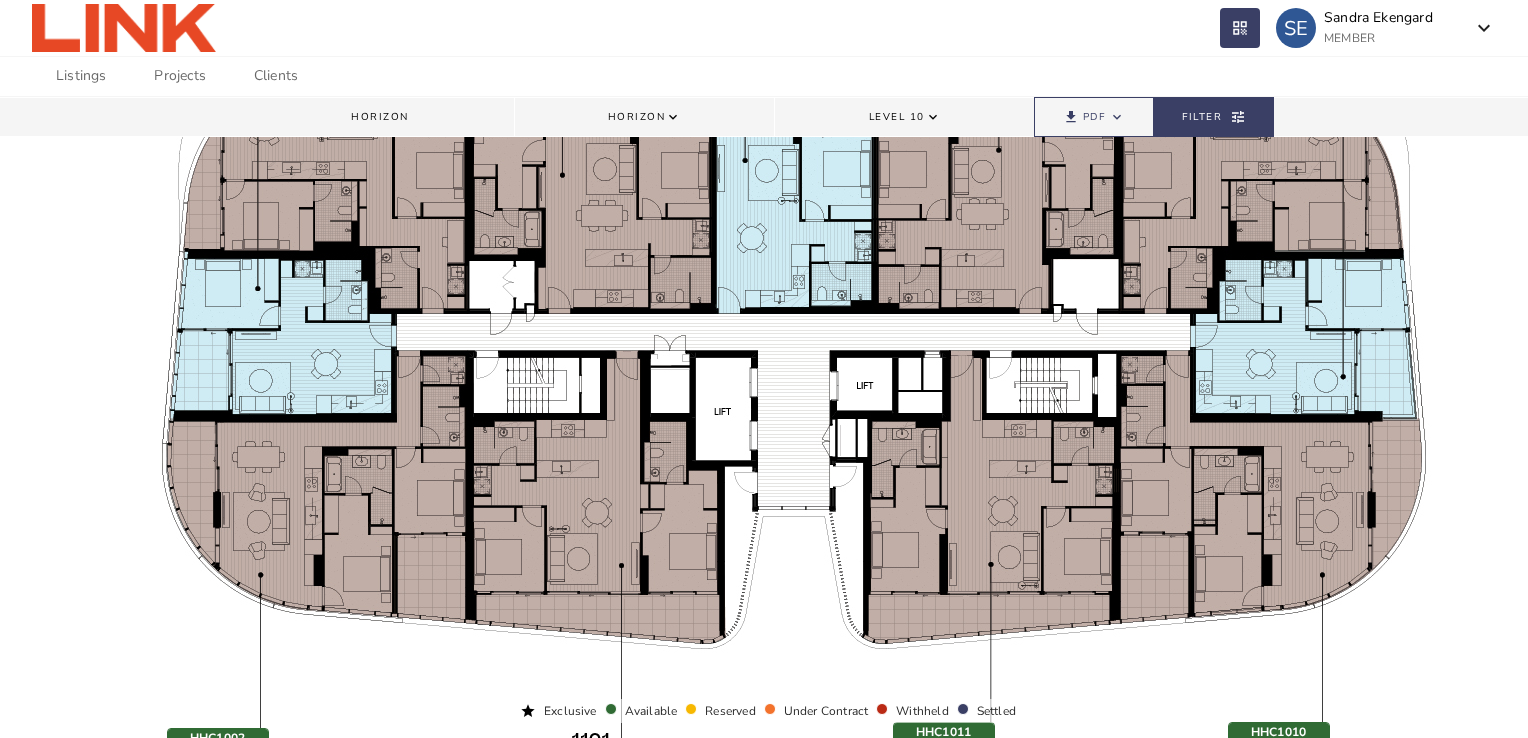 scroll, scrollTop: 0, scrollLeft: 0, axis: both 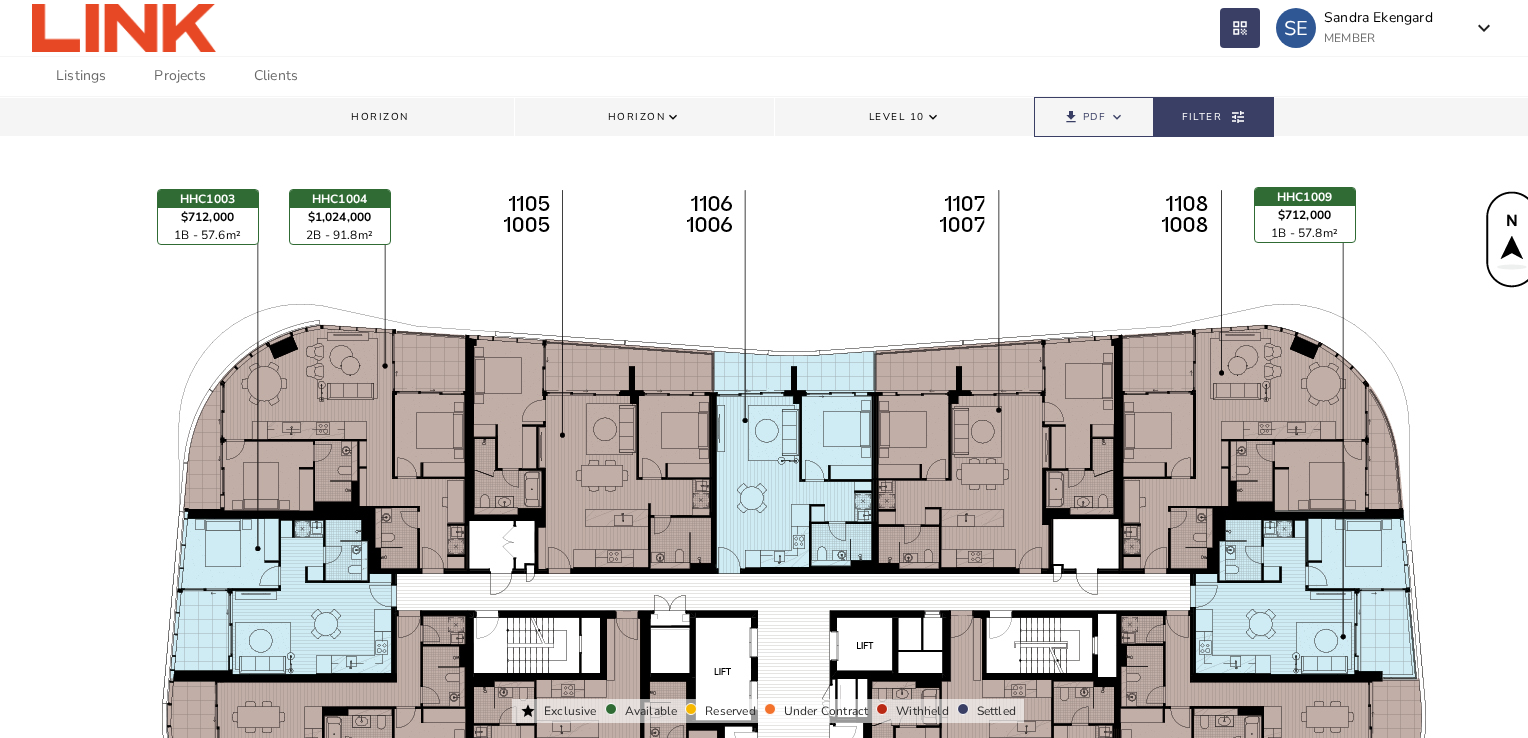 click on "Level 10 keyboard_arrow_down" at bounding box center (904, 117) 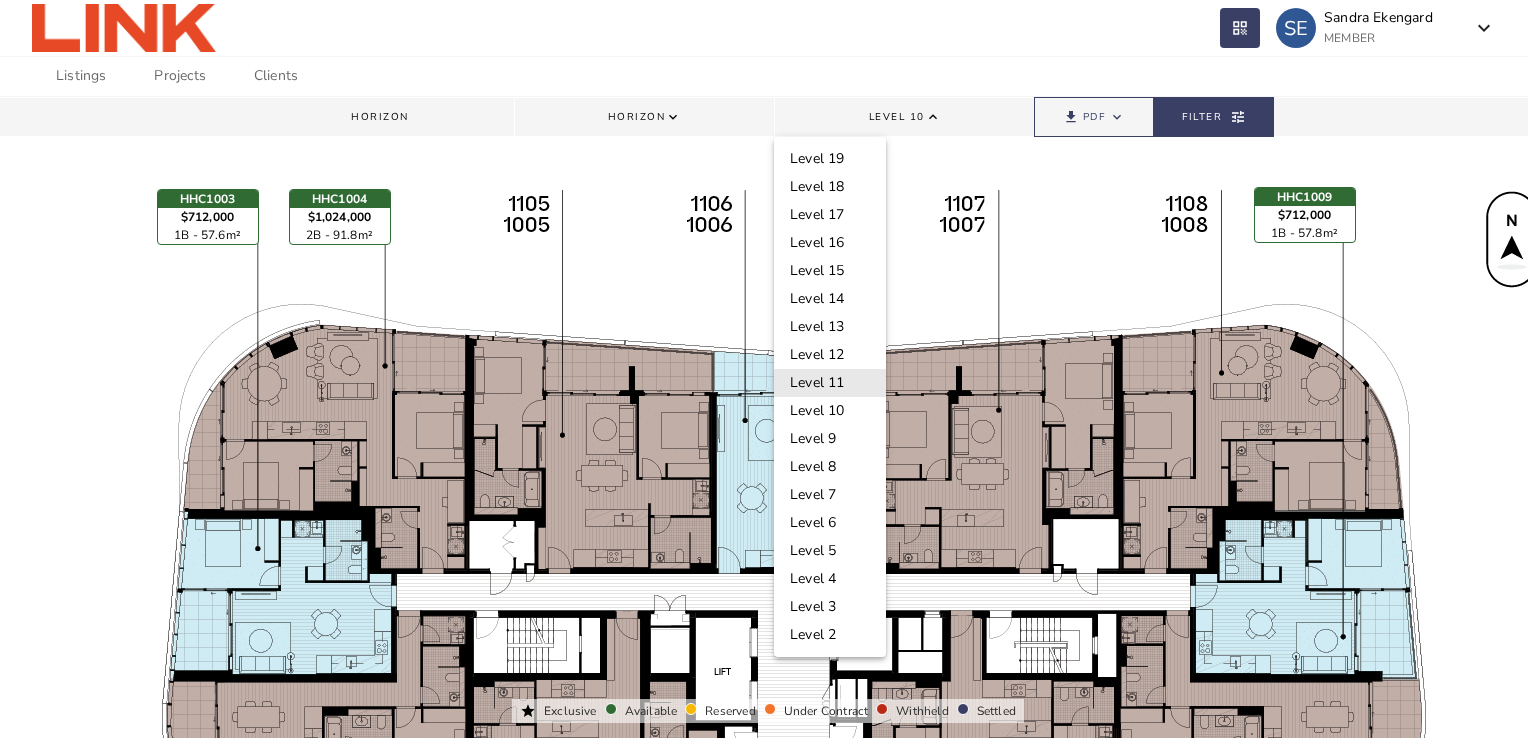 click on "Level 11" at bounding box center (830, 383) 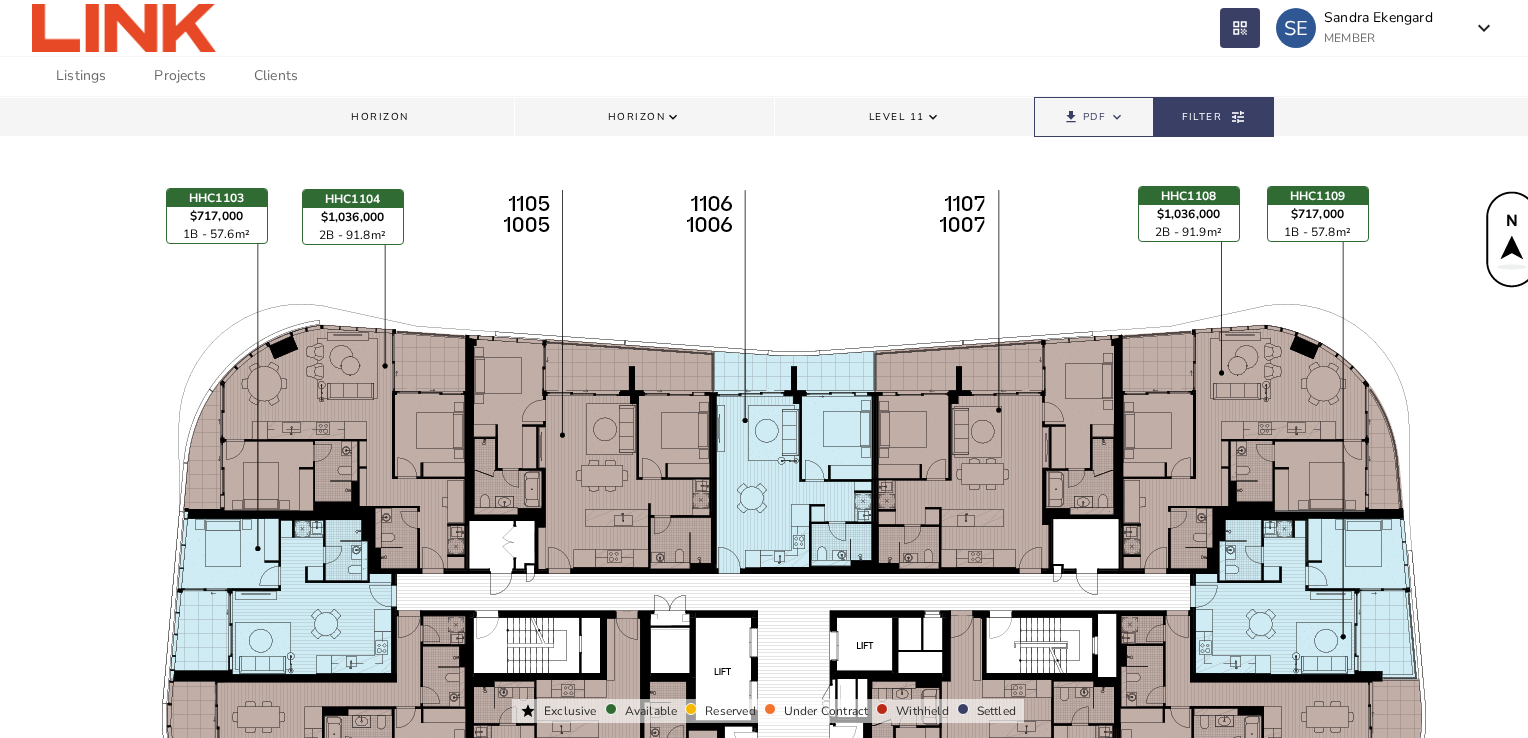 click on "Level 11 keyboard_arrow_down" at bounding box center (904, 117) 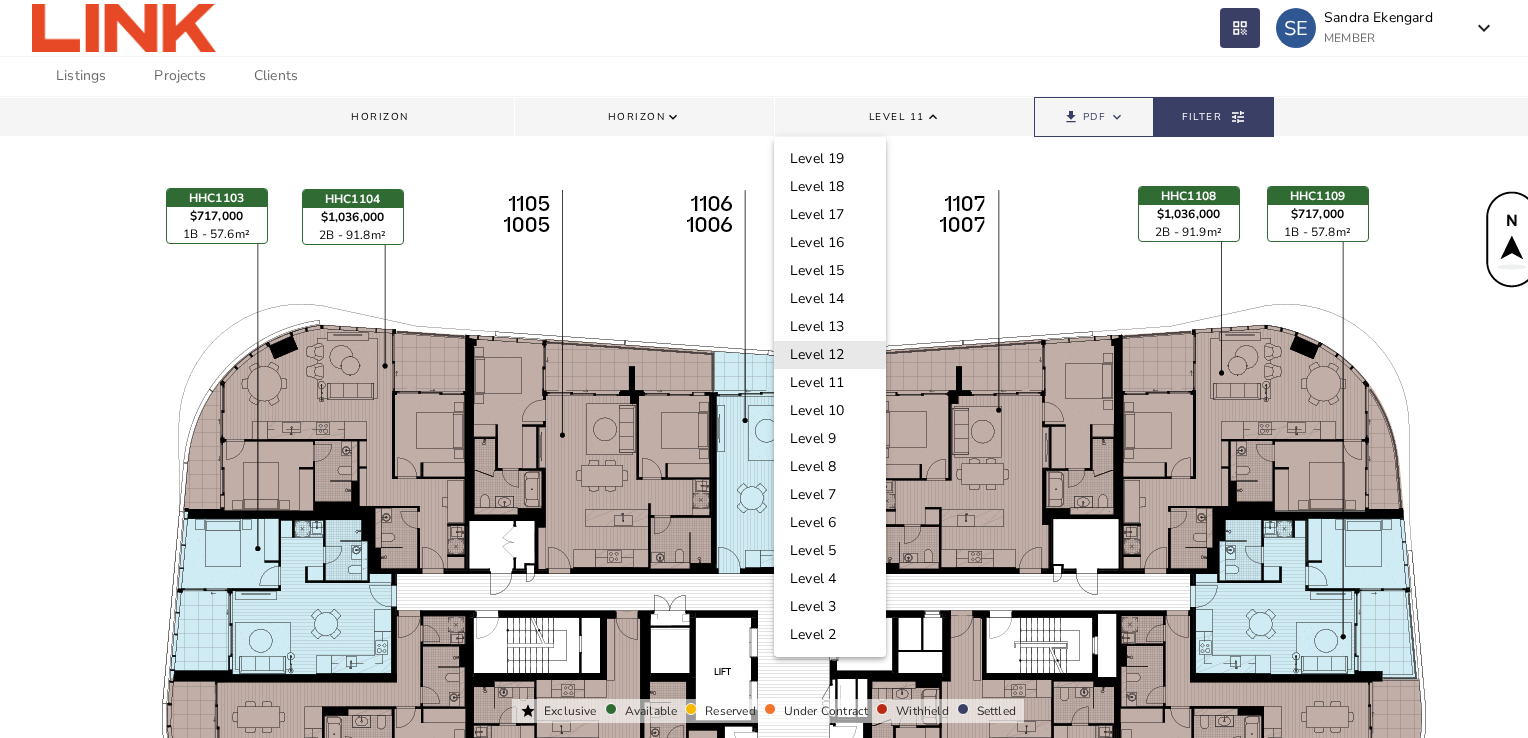 click on "Level 12" at bounding box center [830, 355] 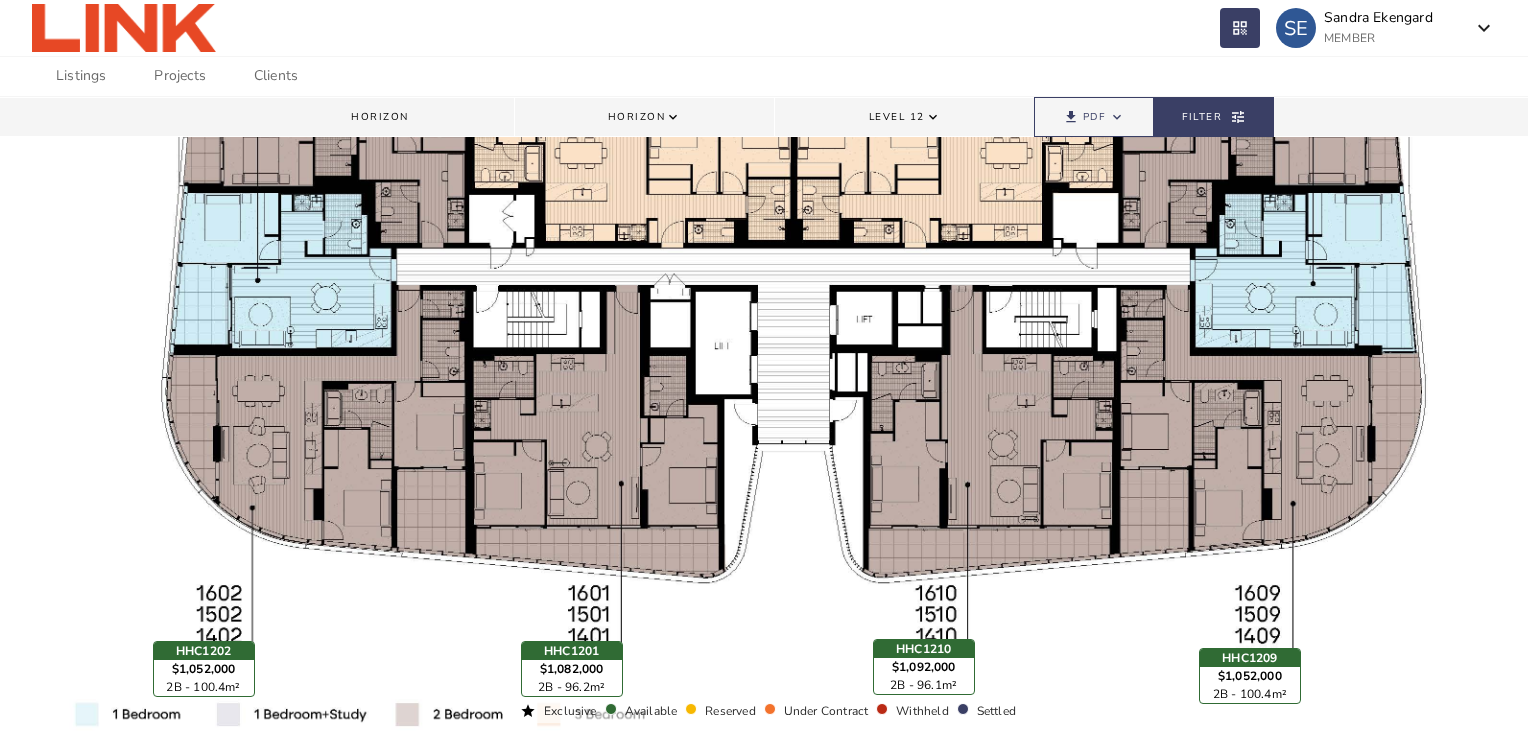 scroll, scrollTop: 168, scrollLeft: 0, axis: vertical 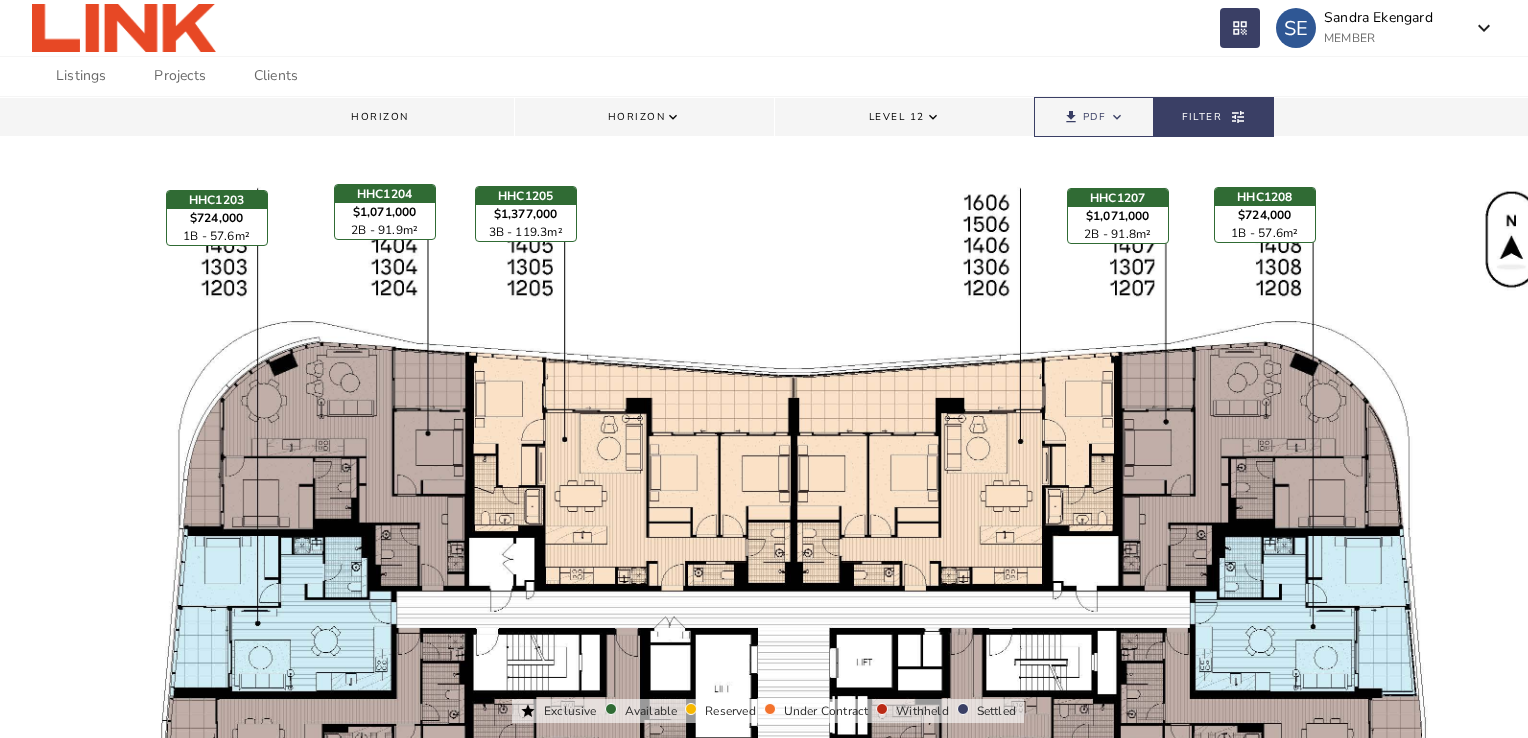 click on "Level 12" at bounding box center [897, 117] 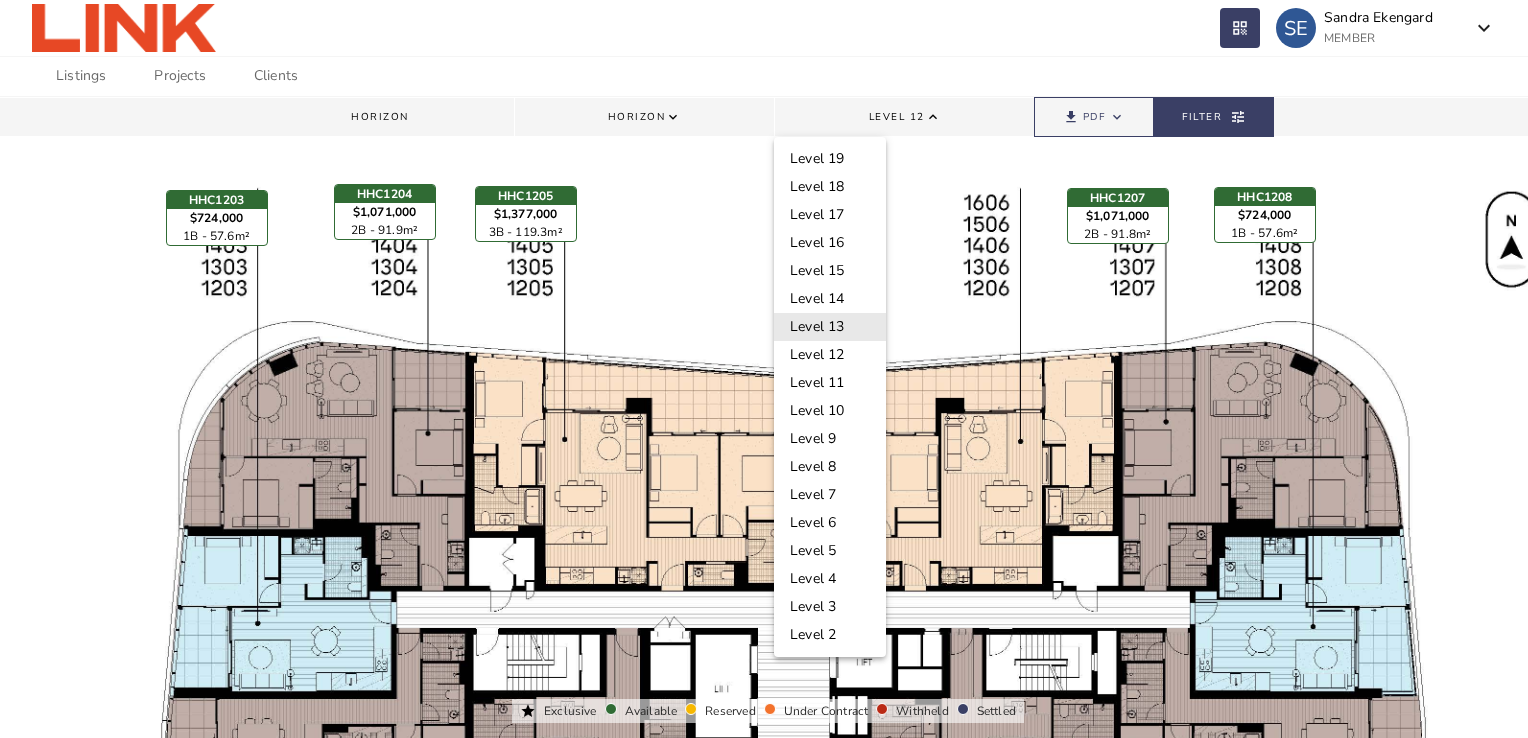 click on "Level [NUMBER]" at bounding box center (830, 327) 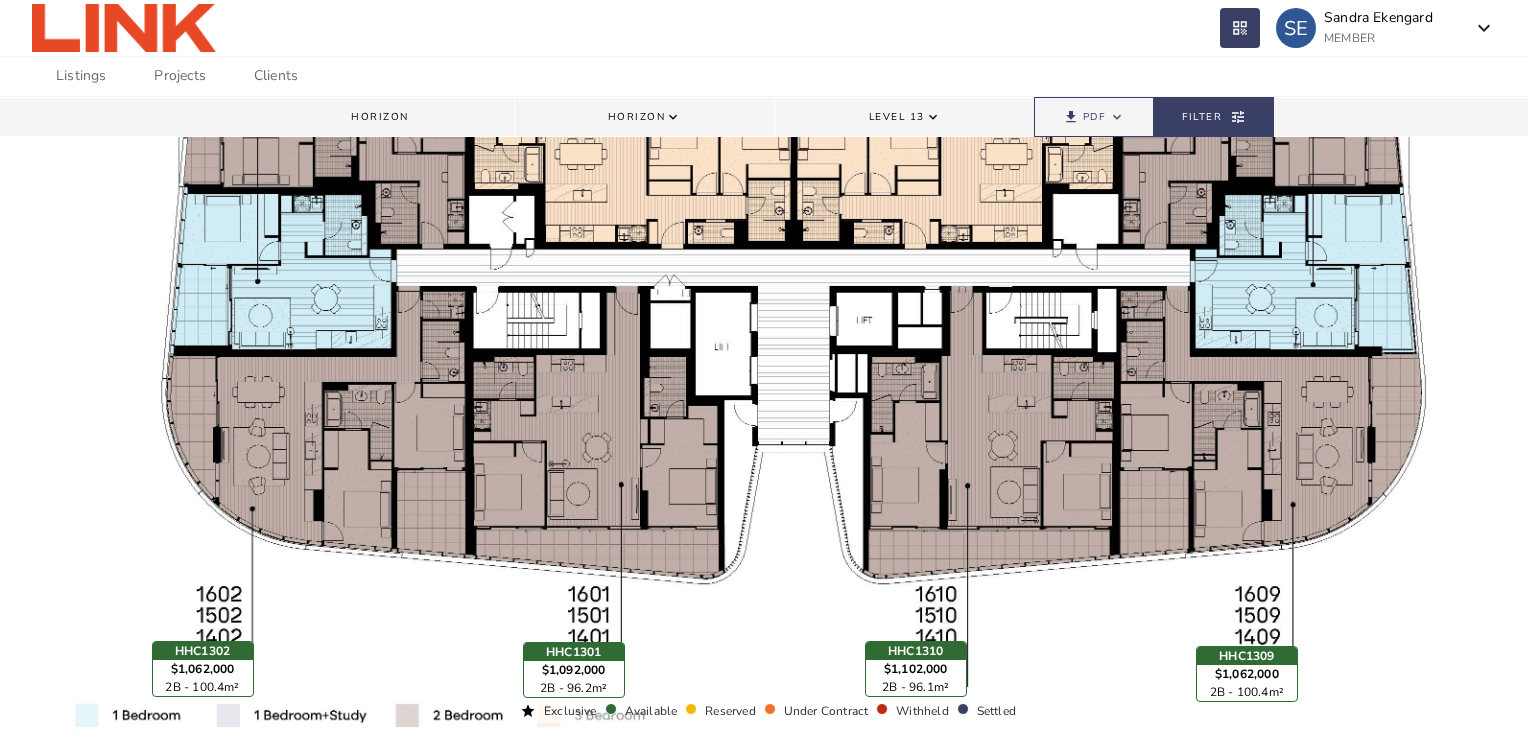 scroll, scrollTop: 0, scrollLeft: 0, axis: both 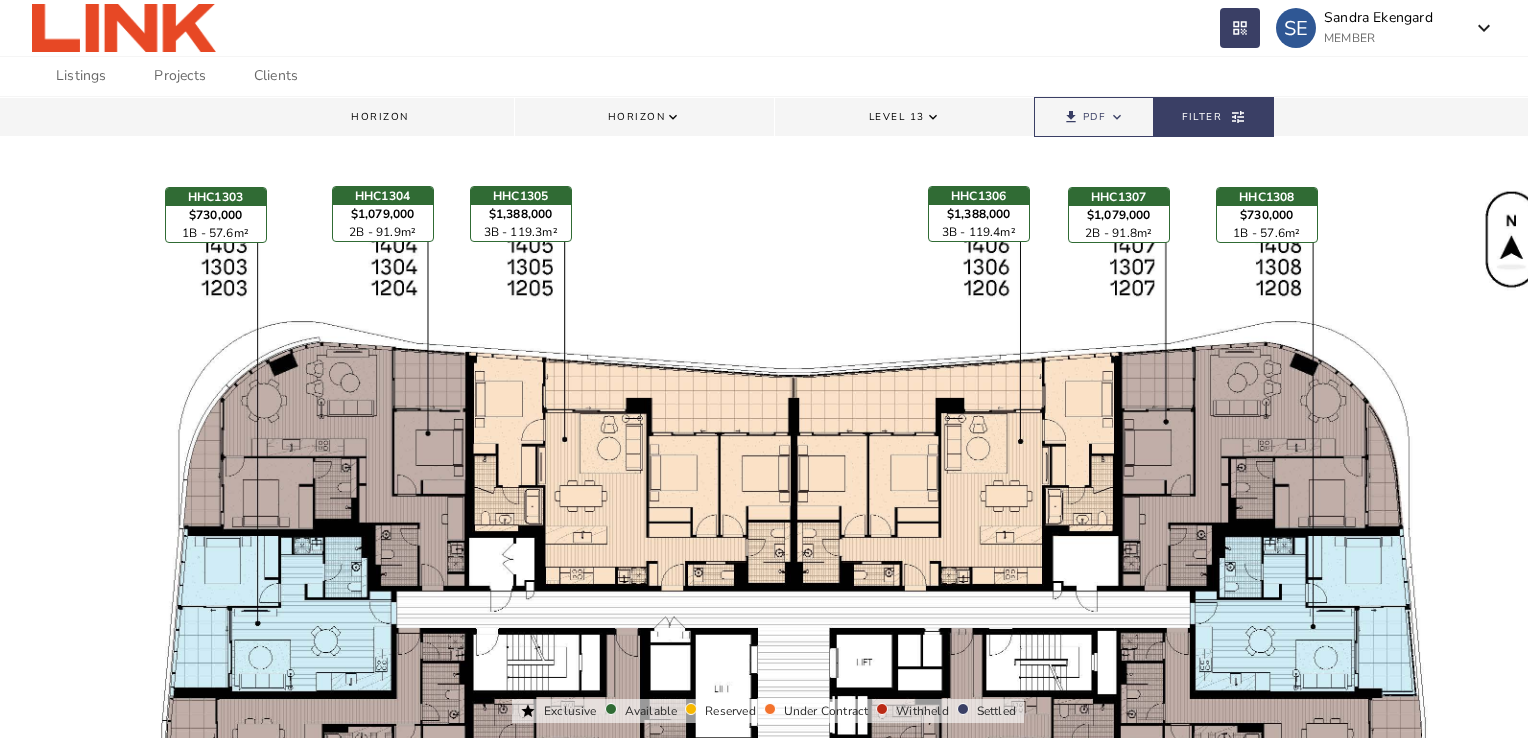 click on "Level [NUMBER]" at bounding box center [897, 117] 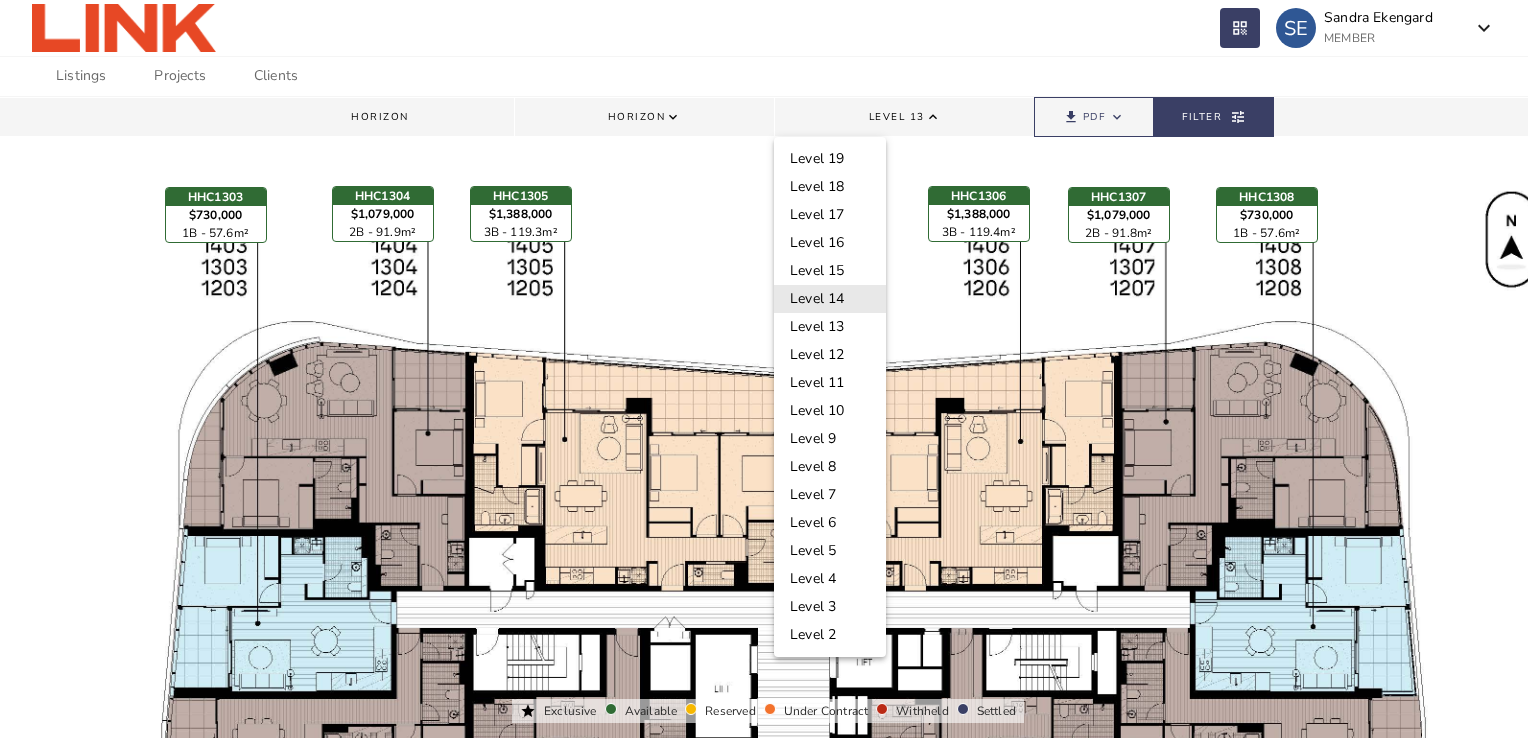 click on "Level 14" at bounding box center [830, 299] 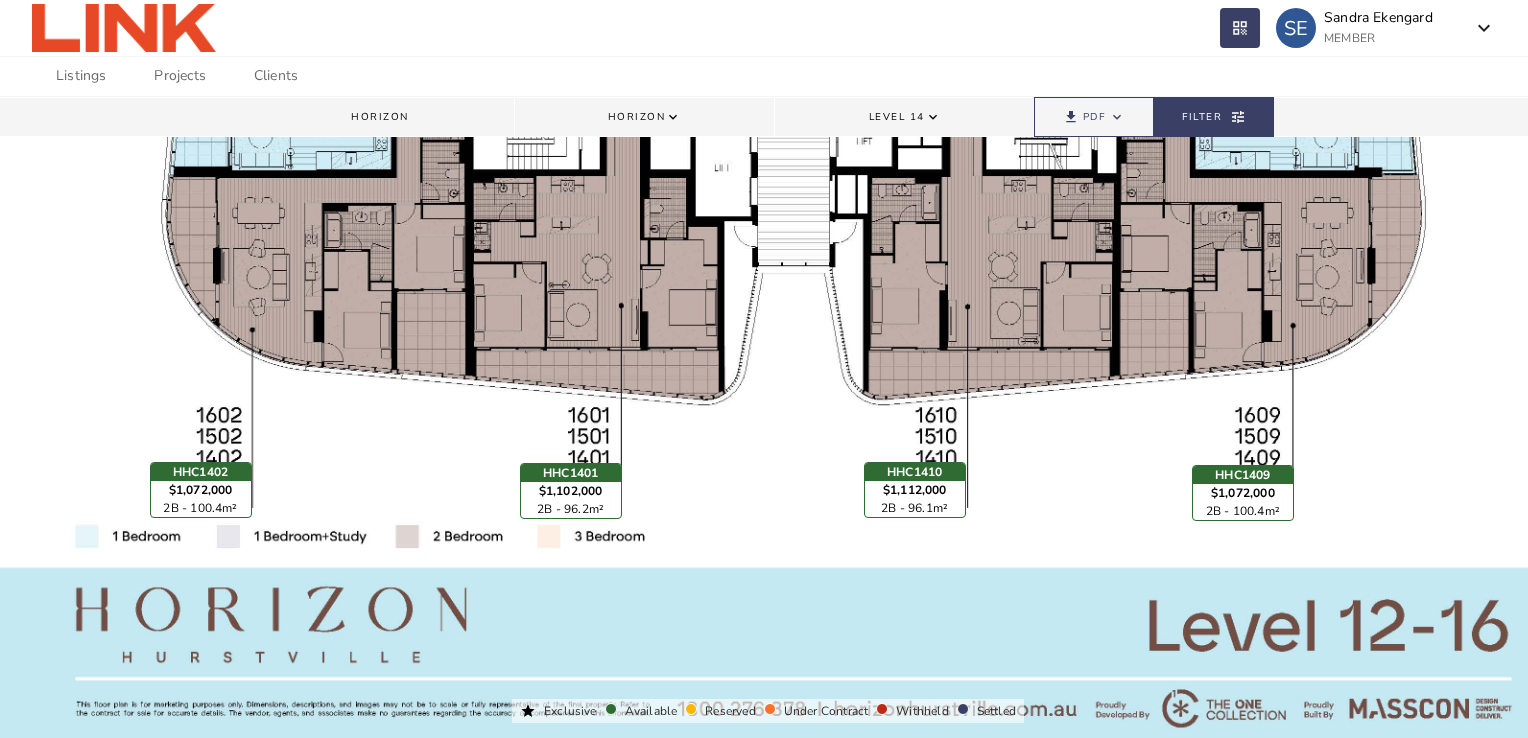 scroll, scrollTop: 0, scrollLeft: 0, axis: both 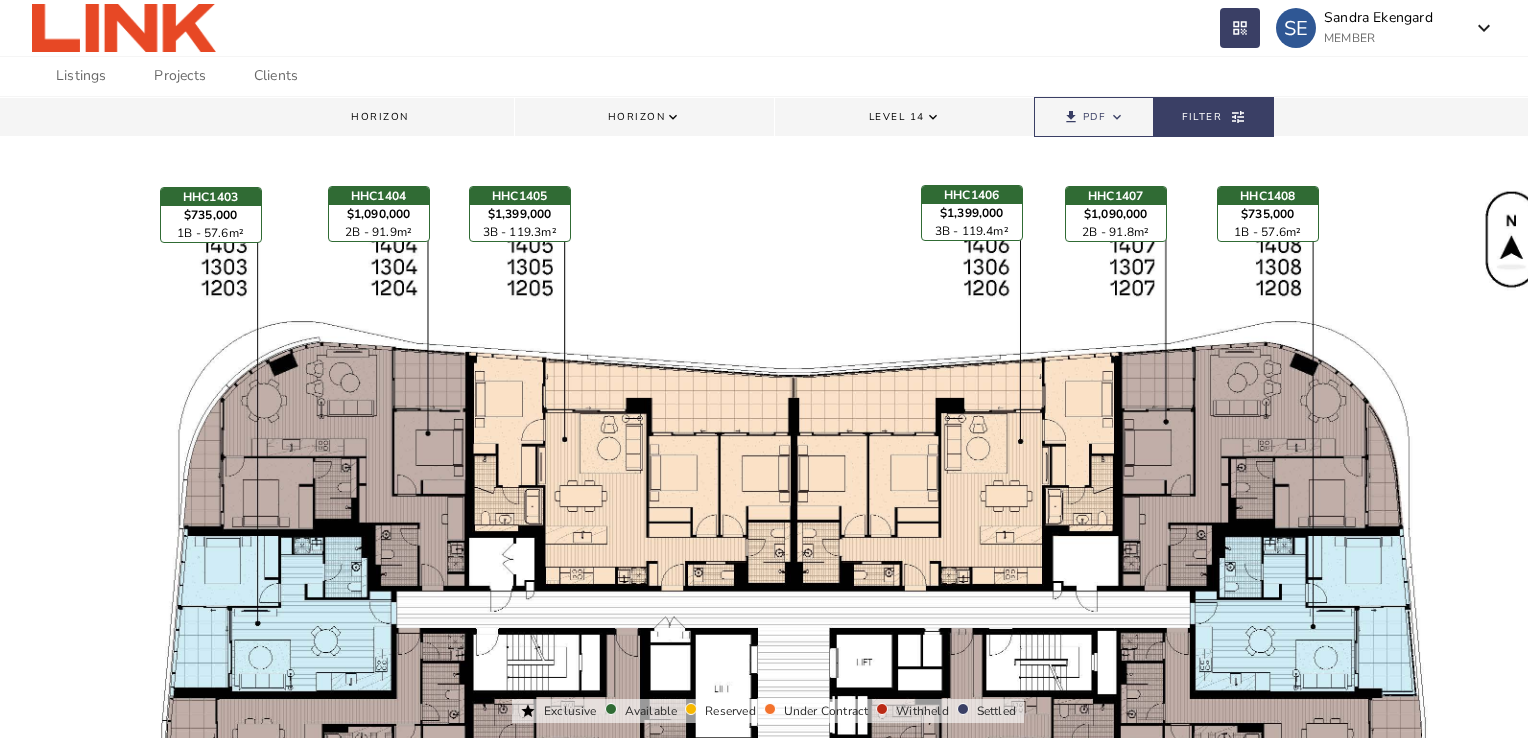 click on "Level 14" at bounding box center (897, 117) 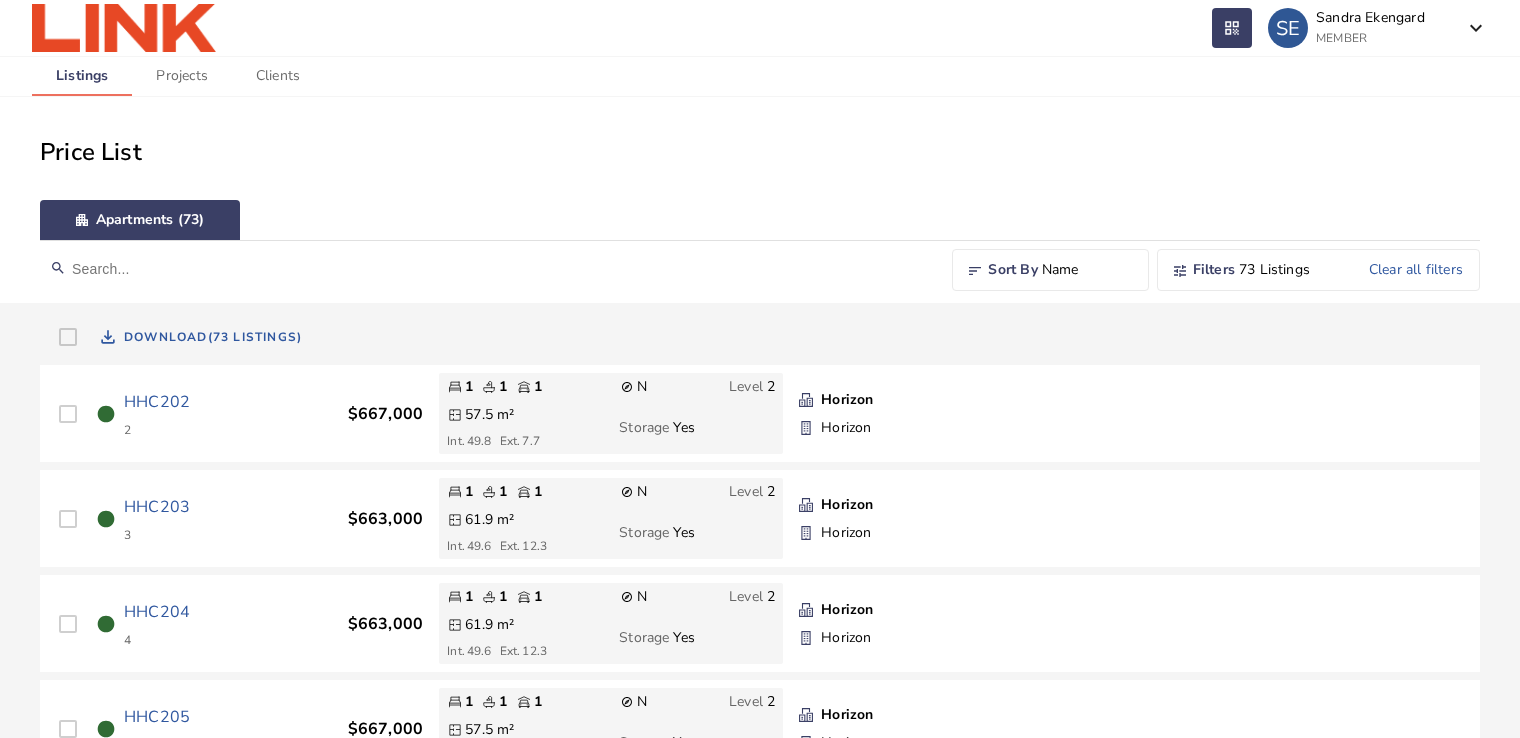 click on "[ID]" at bounding box center (157, 402) 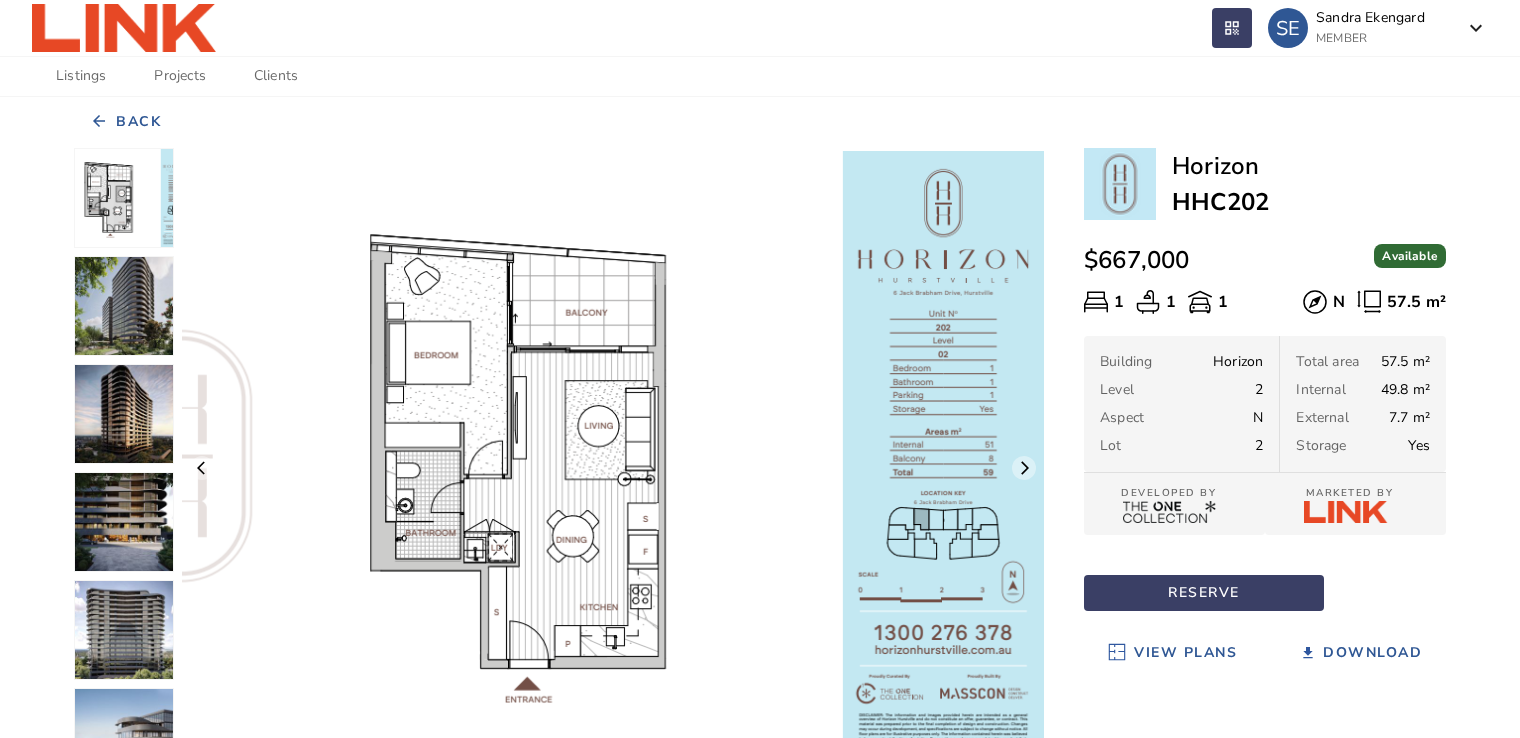 click on "View Plans" at bounding box center (1185, 653) 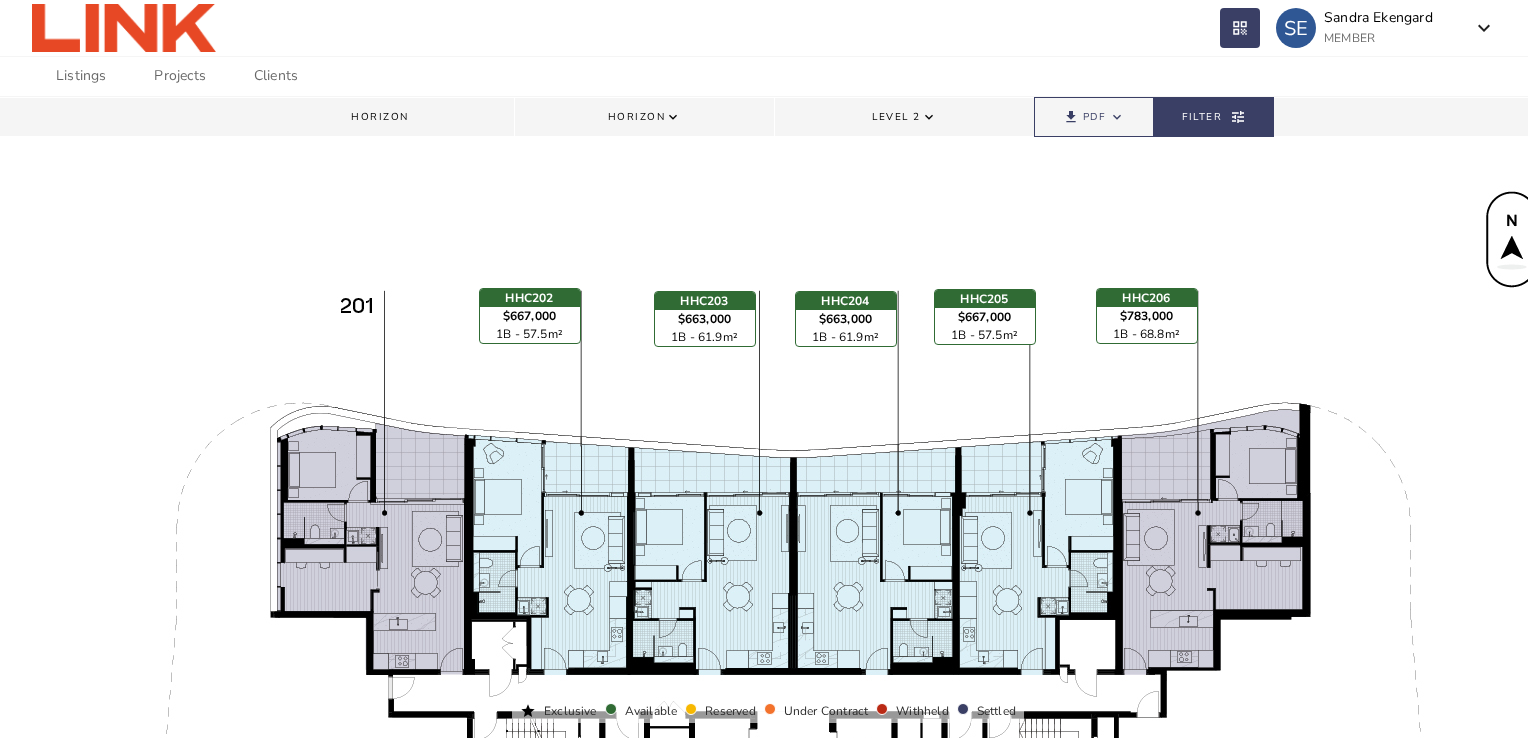 click on "Level 2 keyboard_arrow_down" at bounding box center [904, 117] 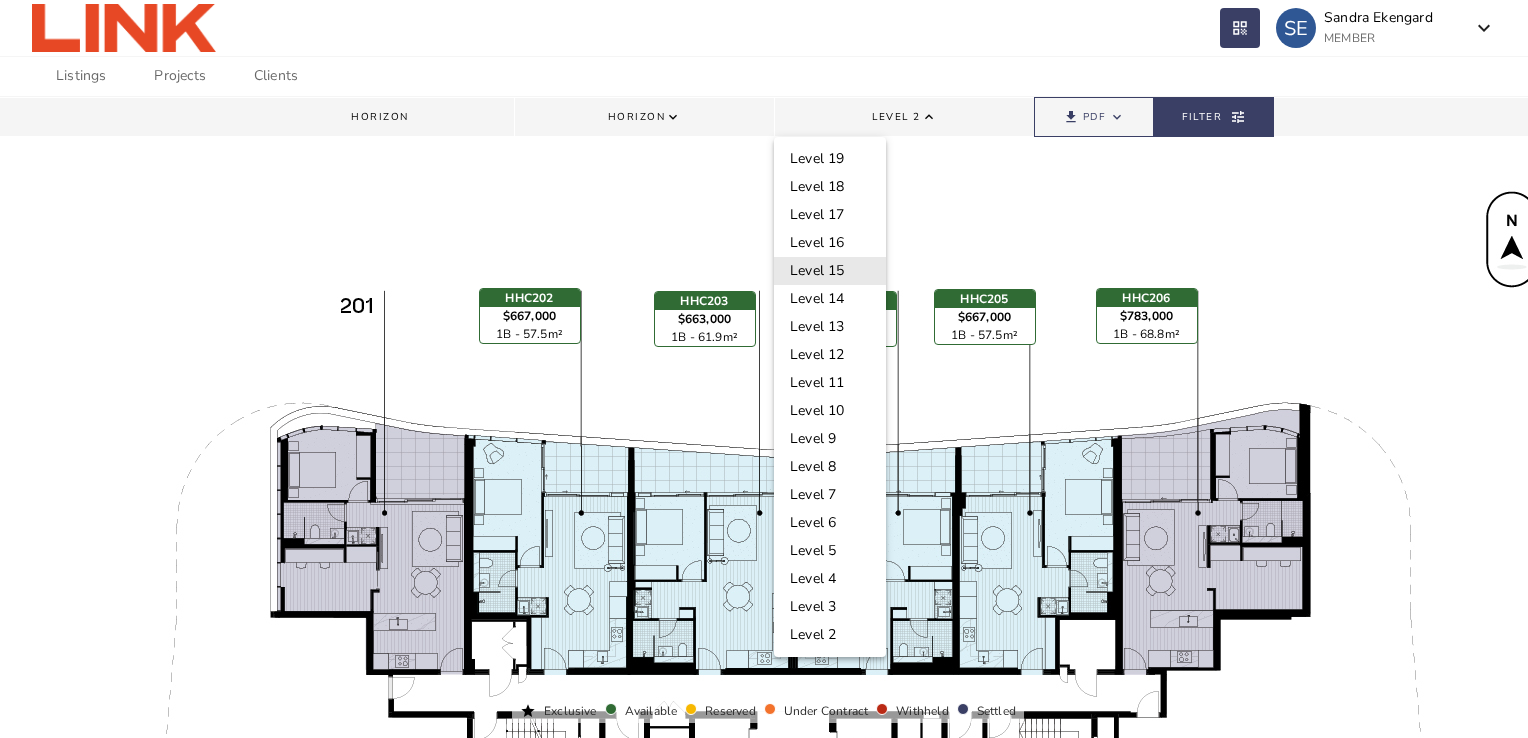 click on "Level 15" at bounding box center (830, 271) 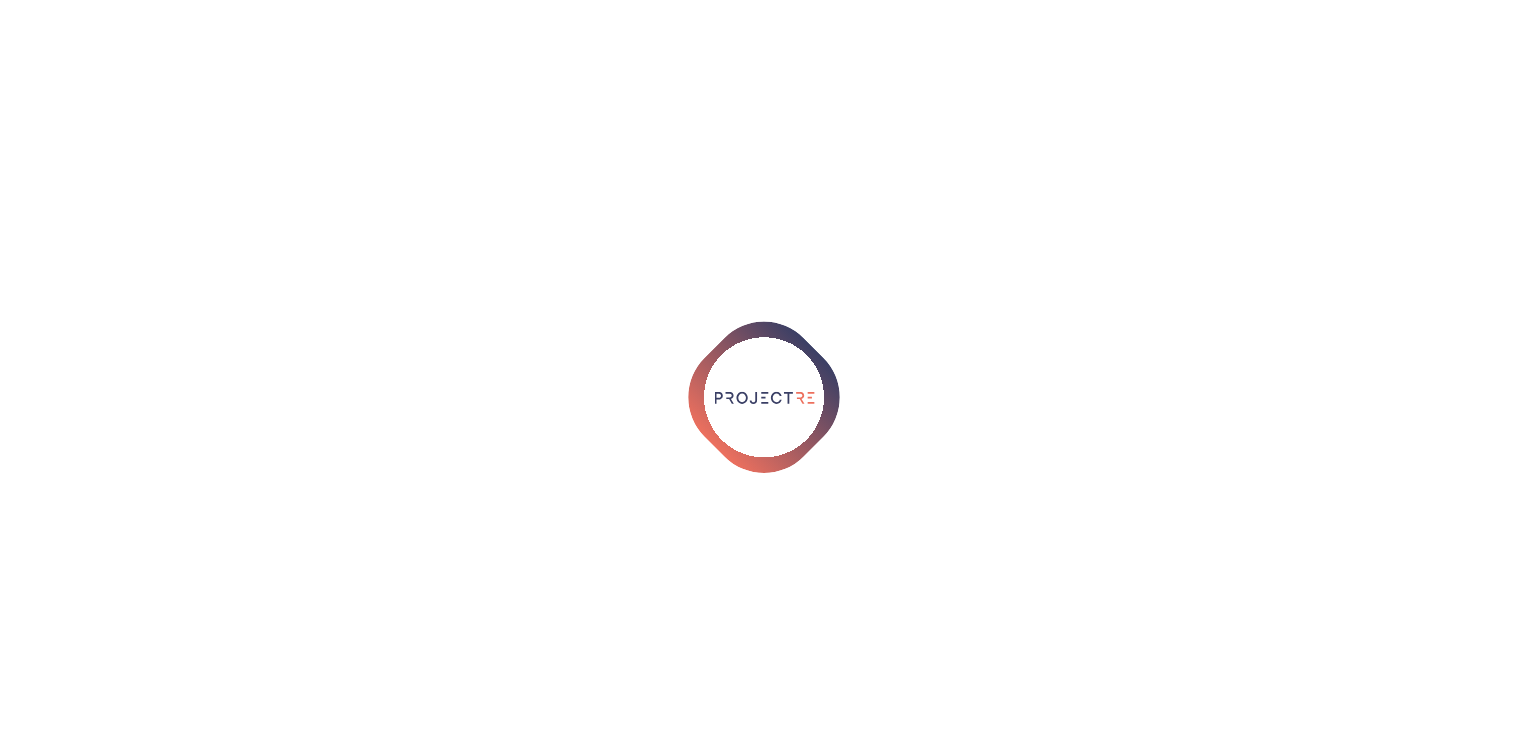 scroll, scrollTop: 0, scrollLeft: 0, axis: both 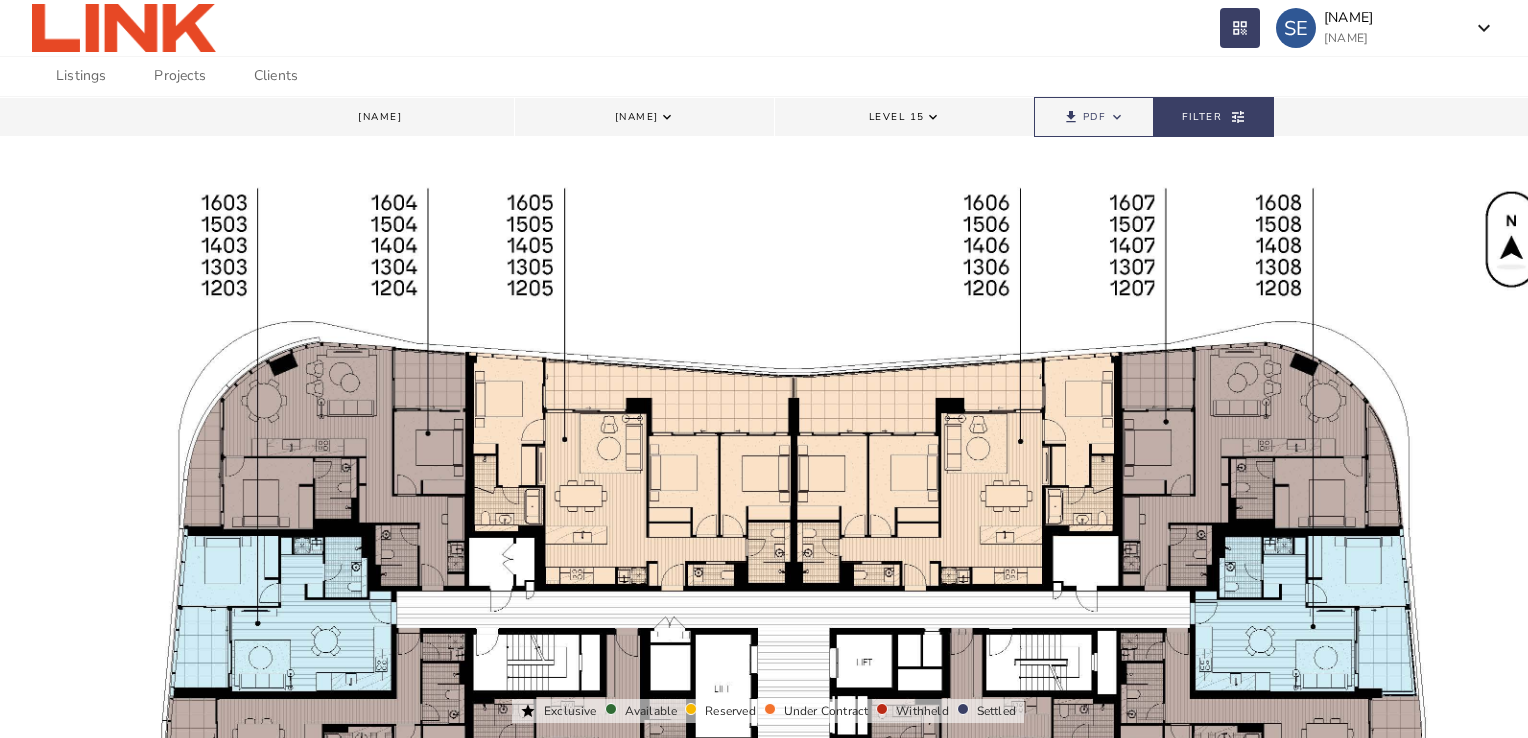 click on "Level 15" at bounding box center [897, 117] 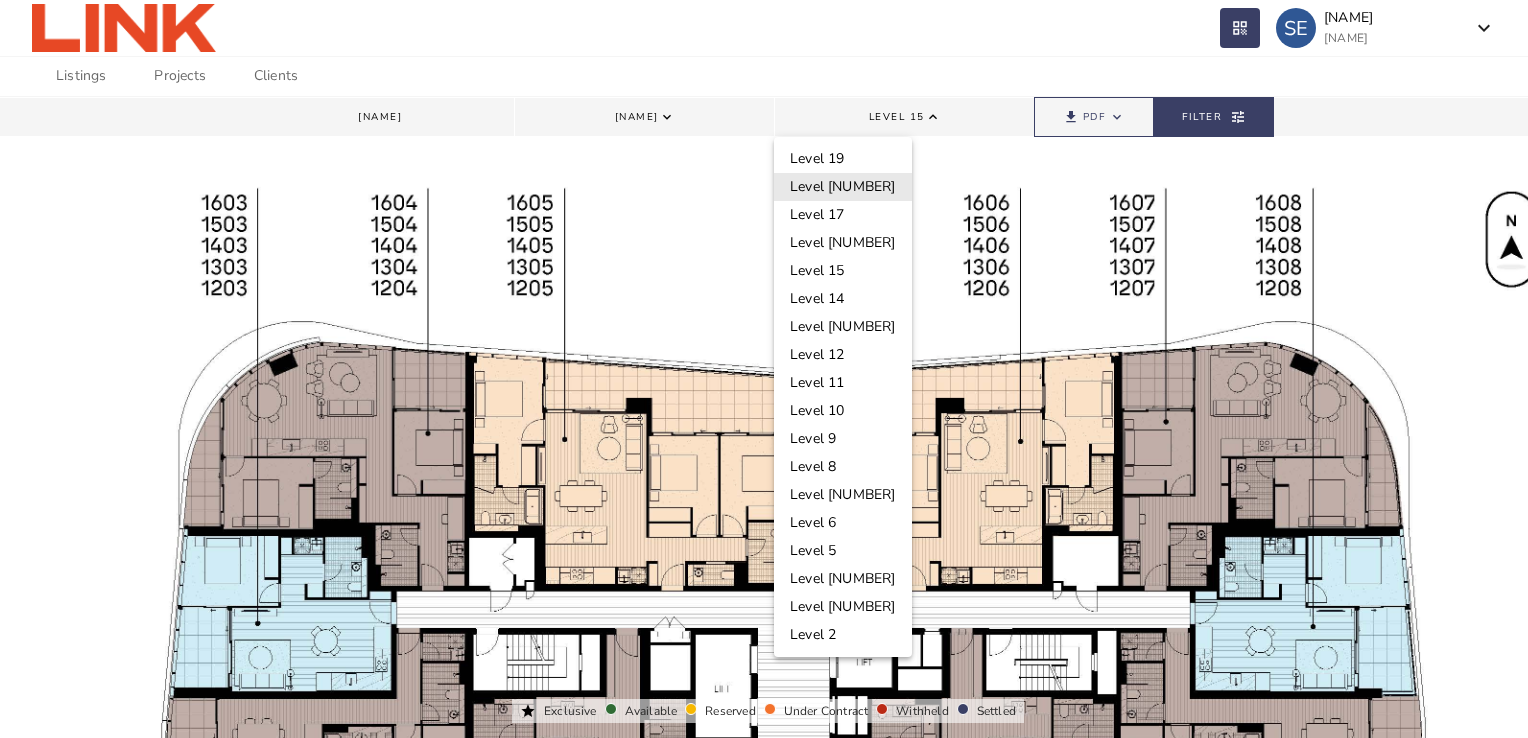 click on "Level [NUMBER]" at bounding box center [843, 187] 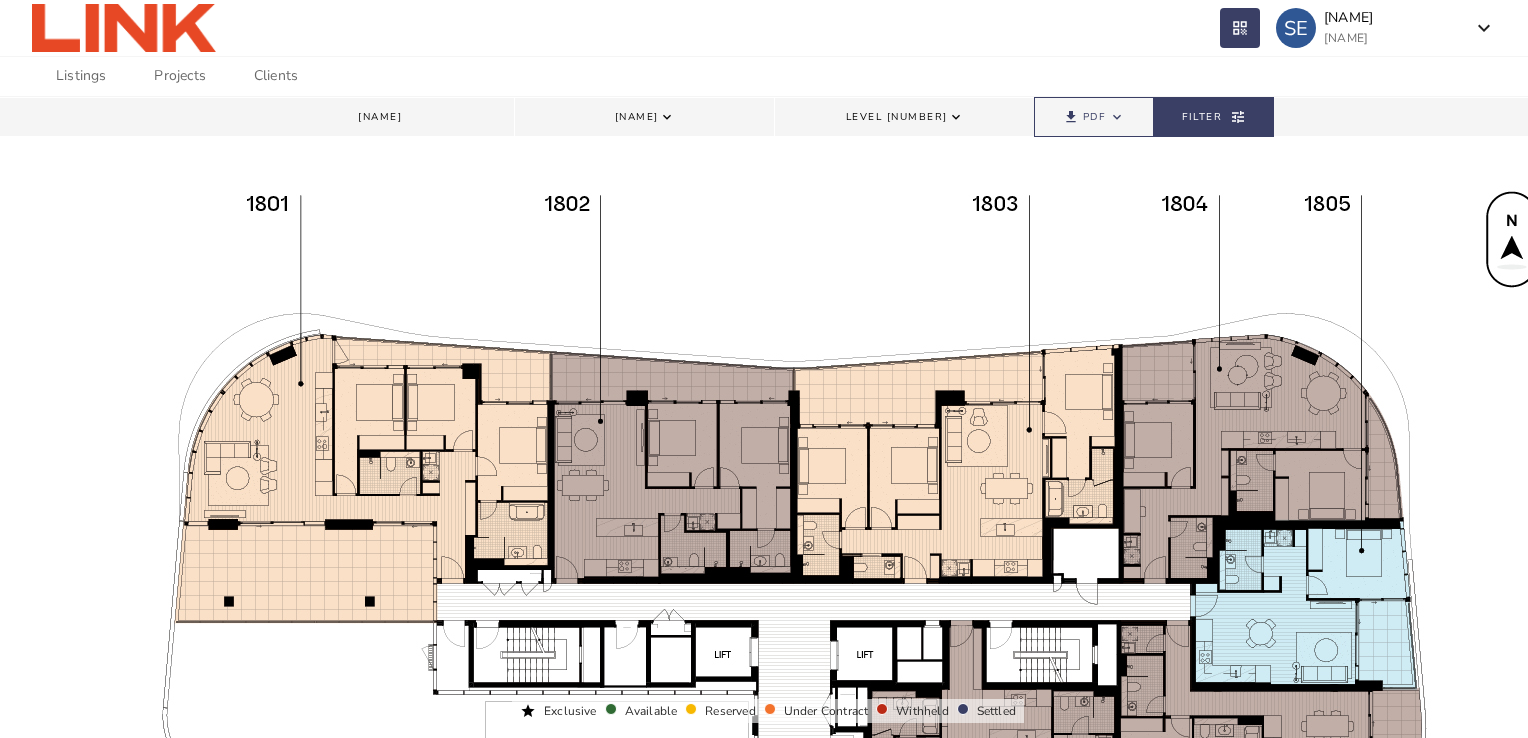 click on "Level [NUMBER]" at bounding box center [897, 117] 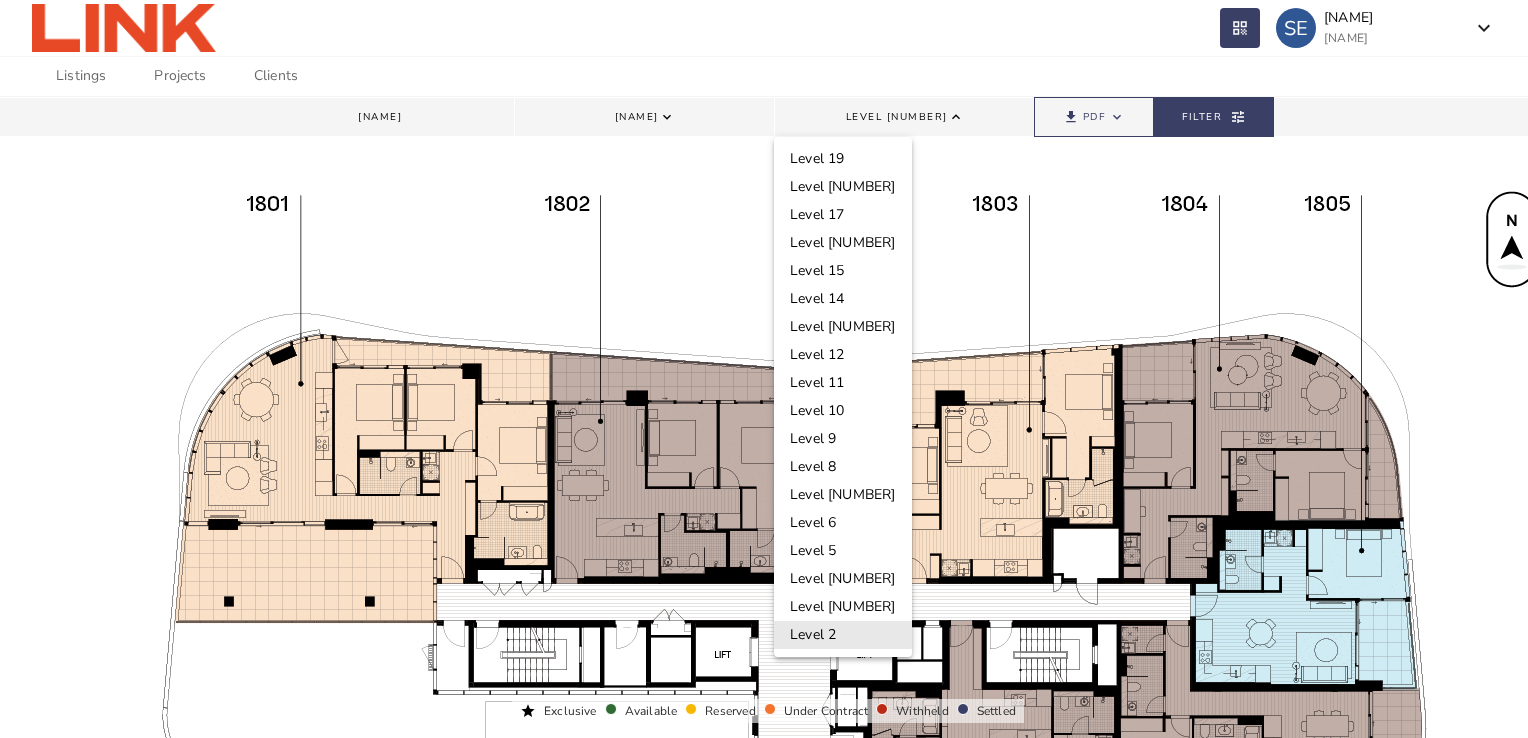 click on "Level 2" at bounding box center [843, 635] 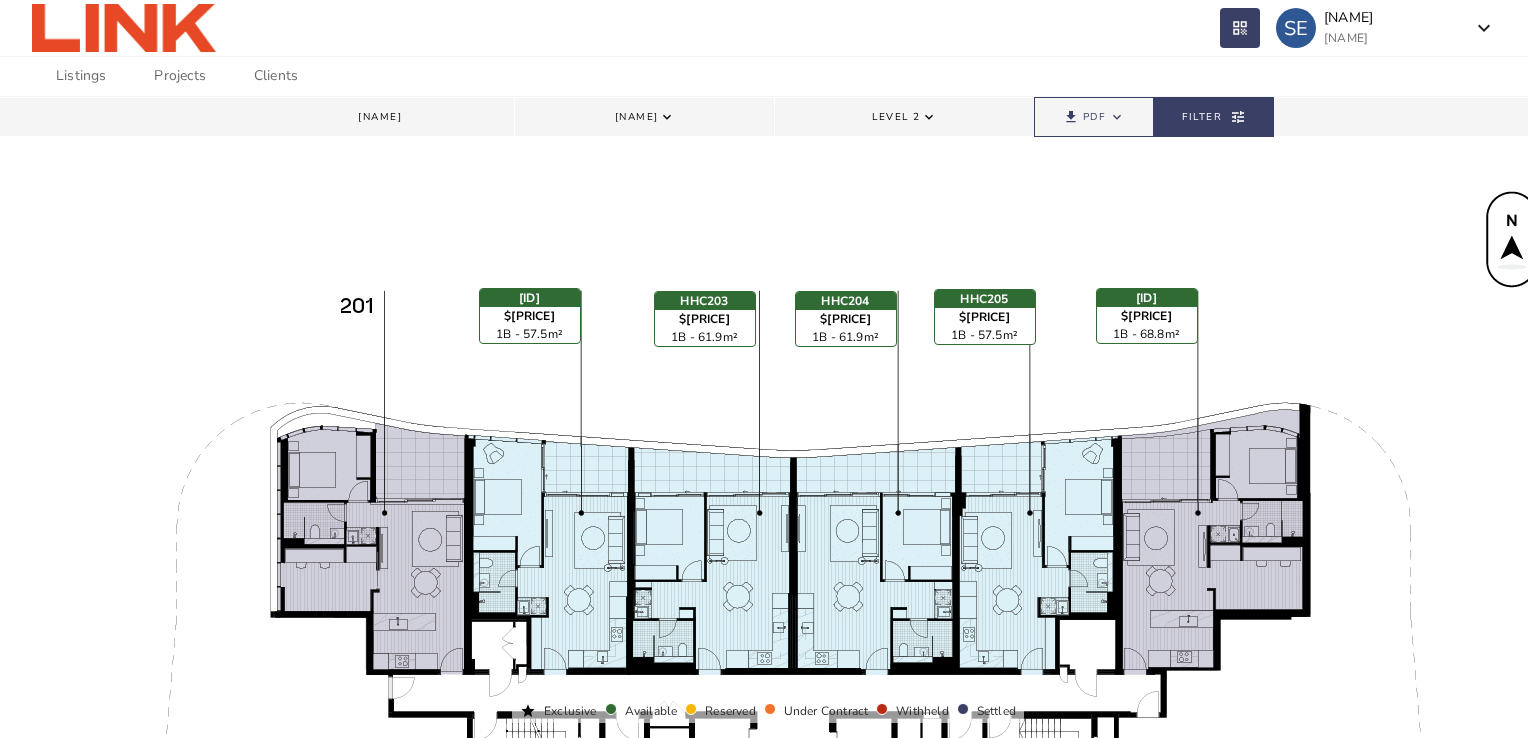click on "Level 2" at bounding box center [896, 117] 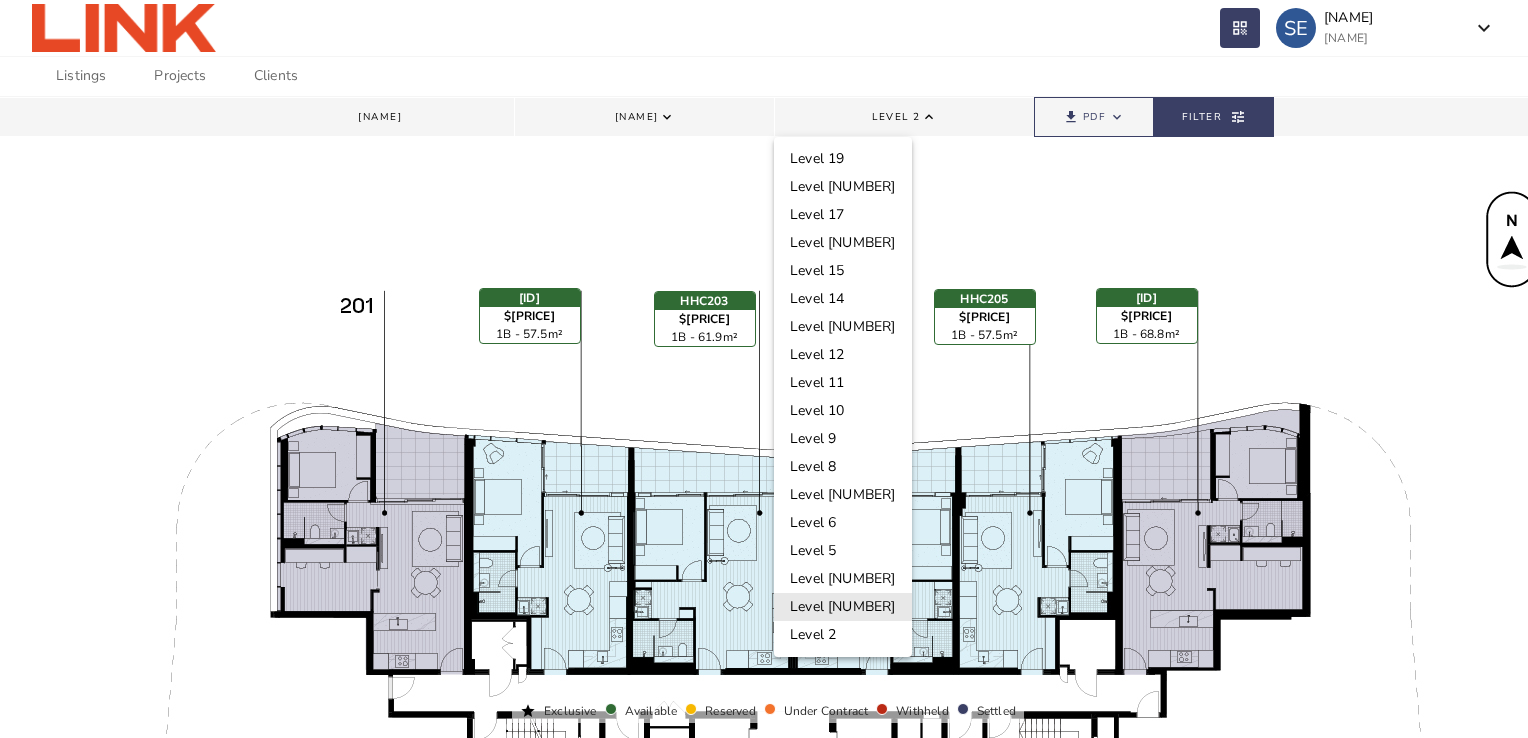 click on "Level [NUMBER]" at bounding box center [843, 607] 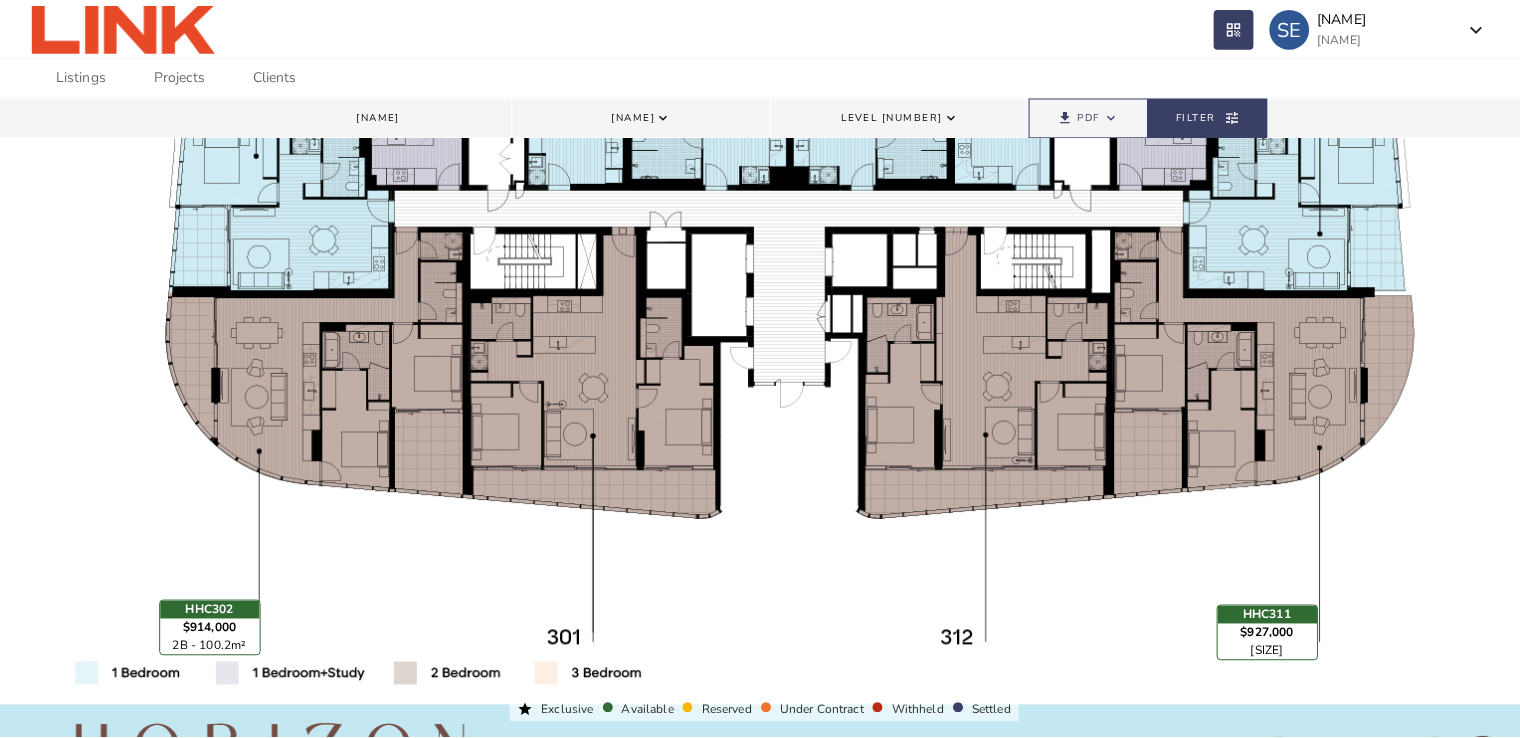 scroll, scrollTop: 0, scrollLeft: 0, axis: both 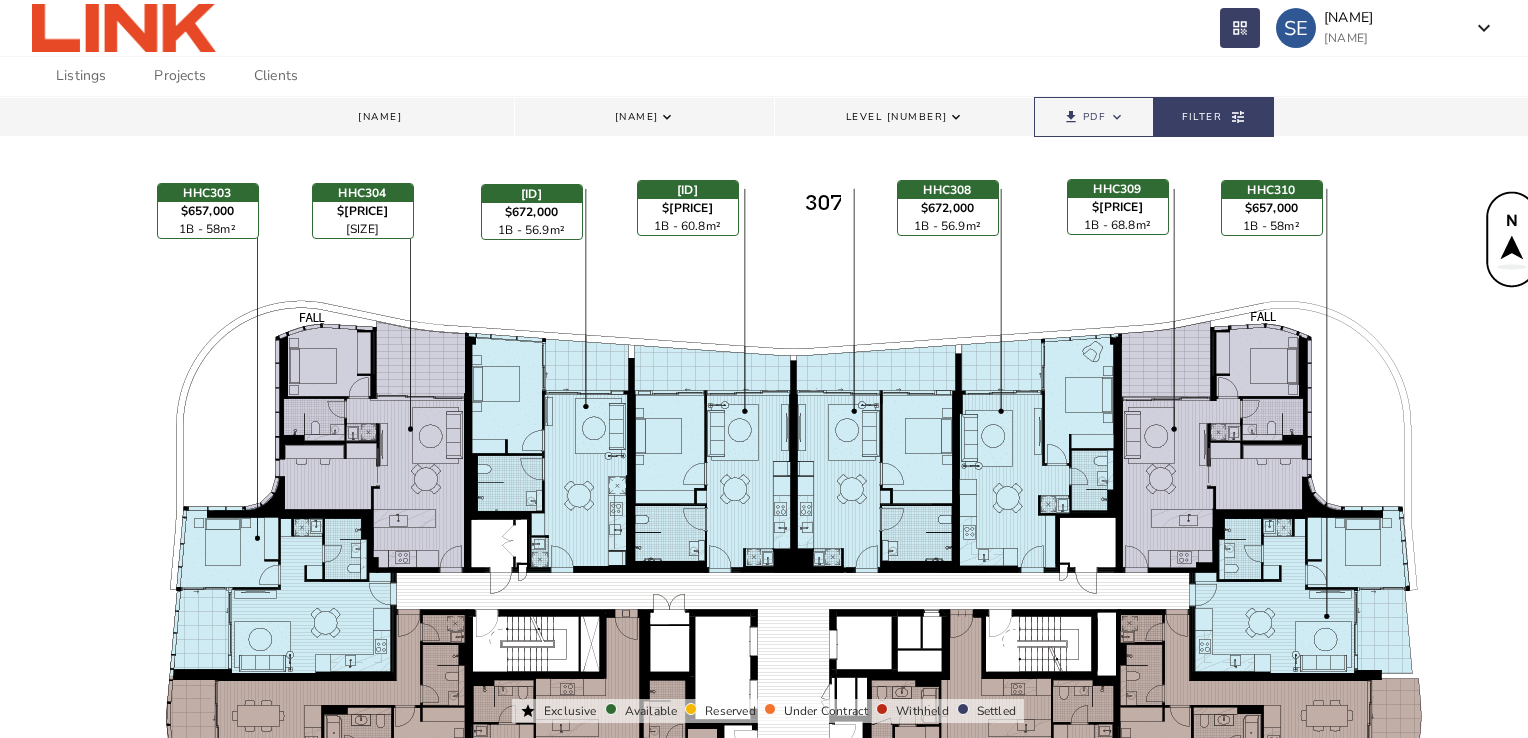 click on "Level 3 keyboard_arrow_down" at bounding box center (904, 117) 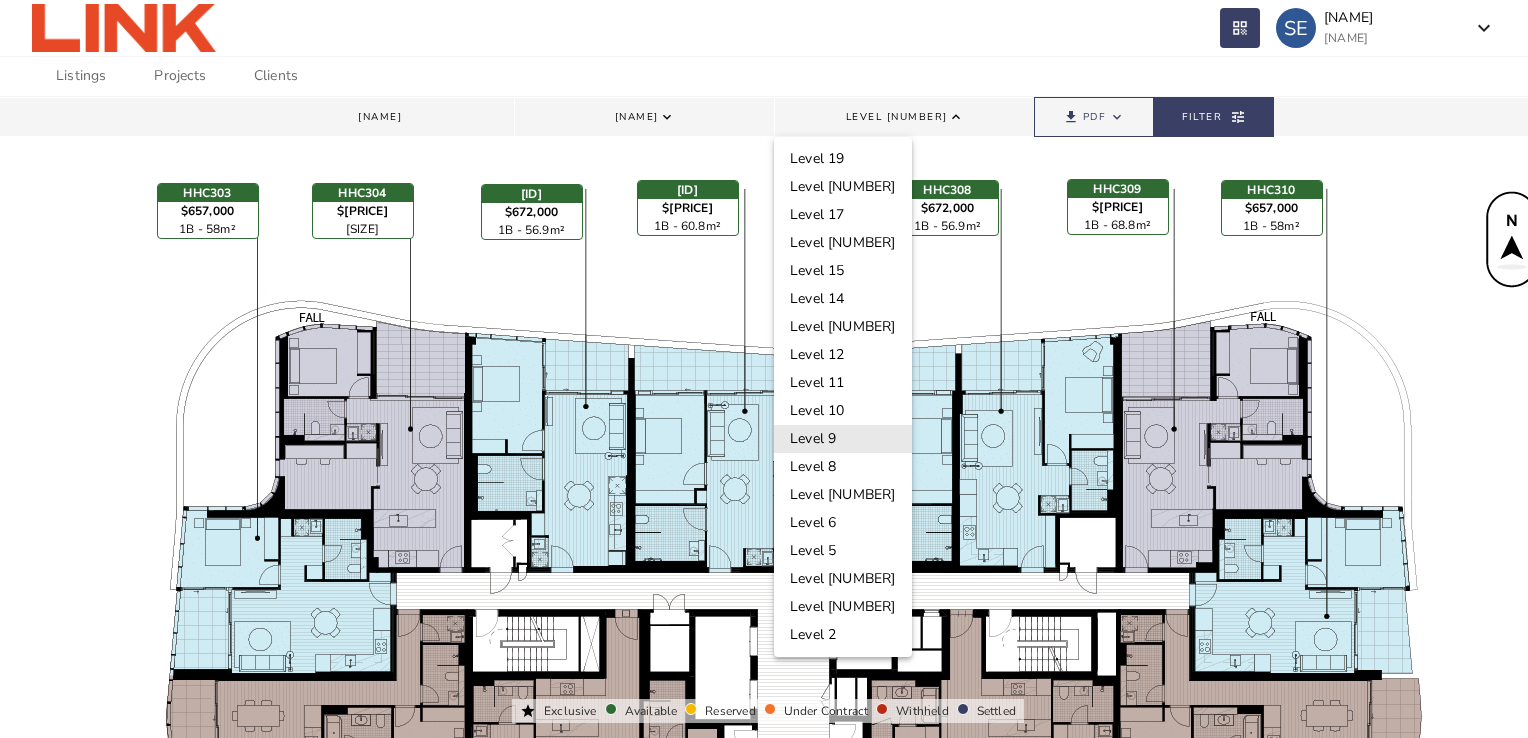 click on "Level 9" at bounding box center [843, 439] 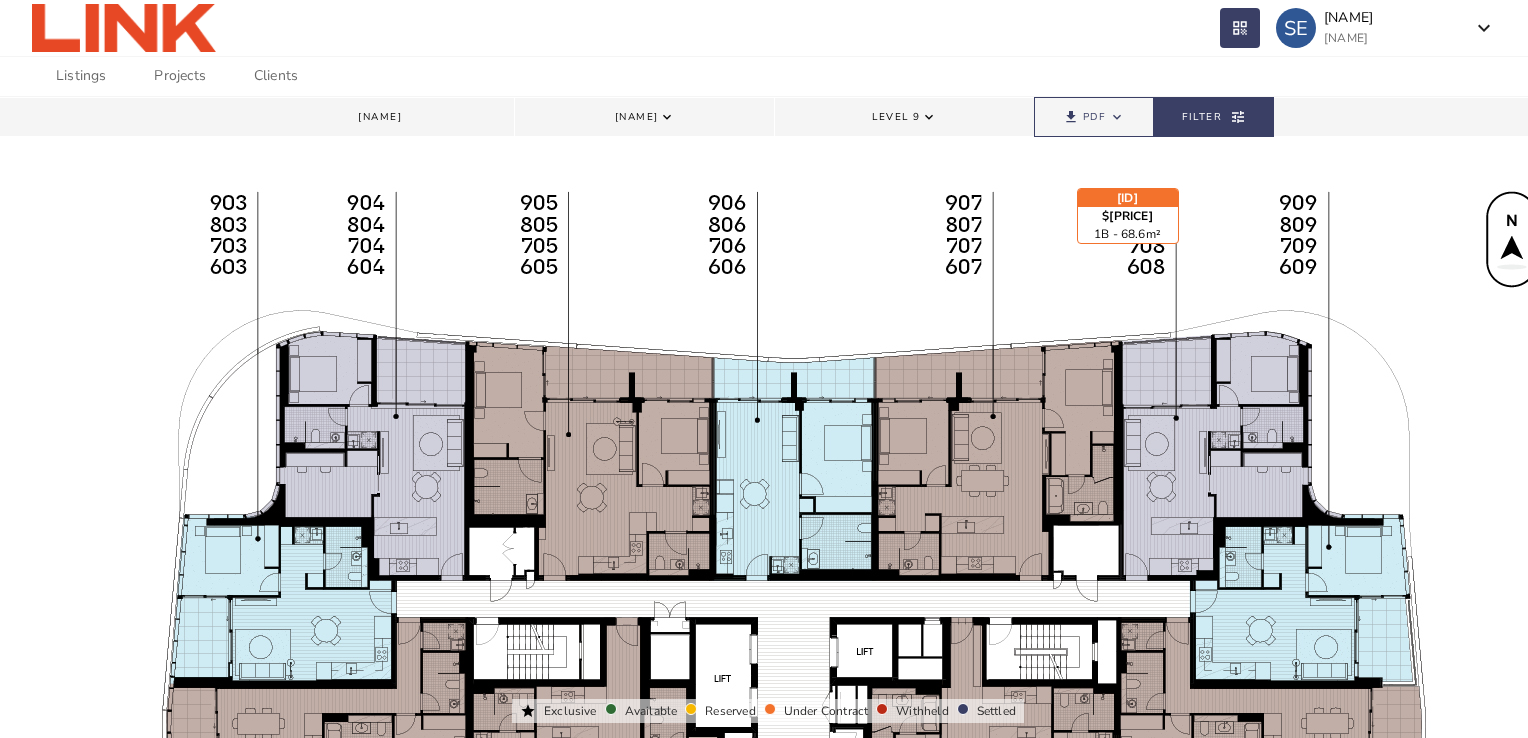 click on "[ID] $[PRICE] [SIZE] clear" at bounding box center [1128, 216] 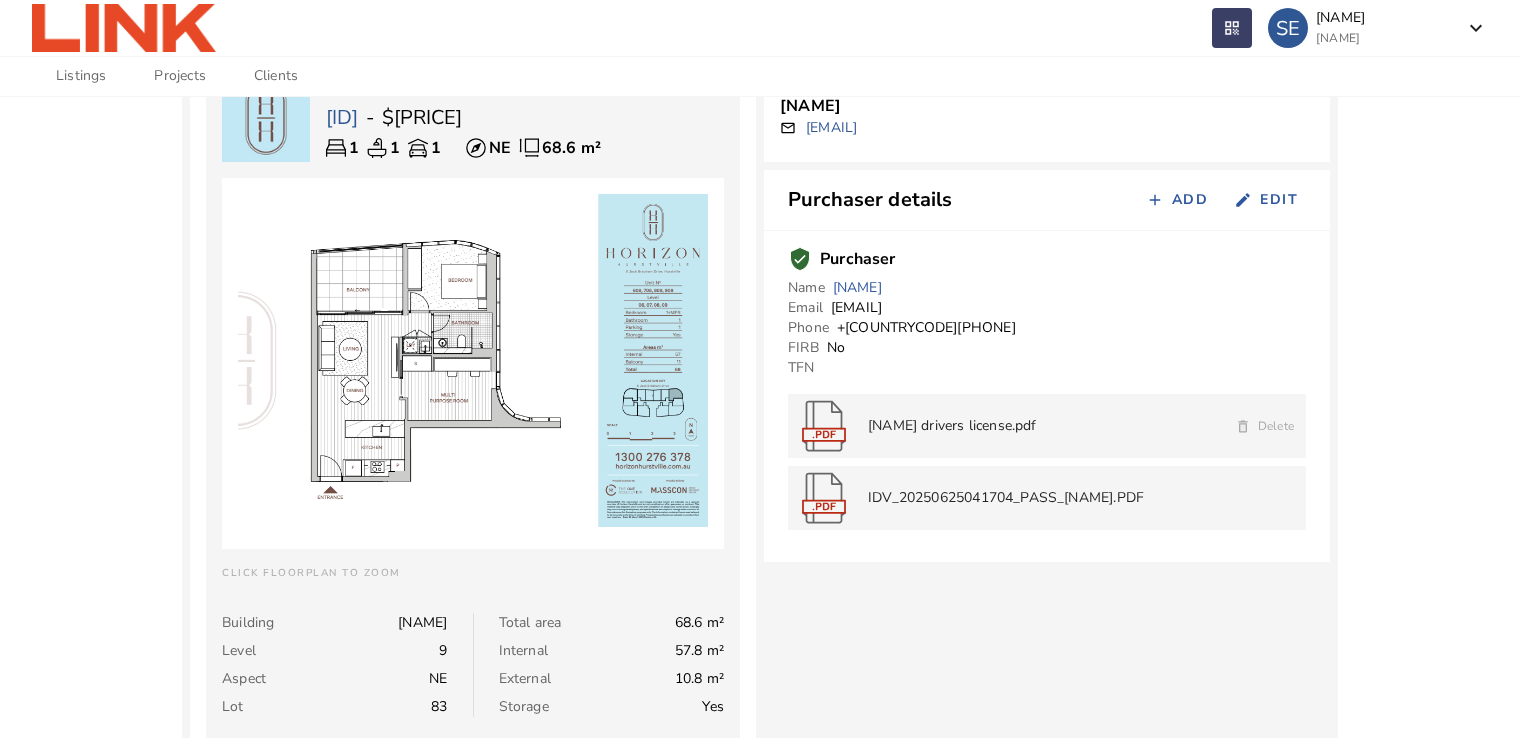 scroll, scrollTop: 494, scrollLeft: 0, axis: vertical 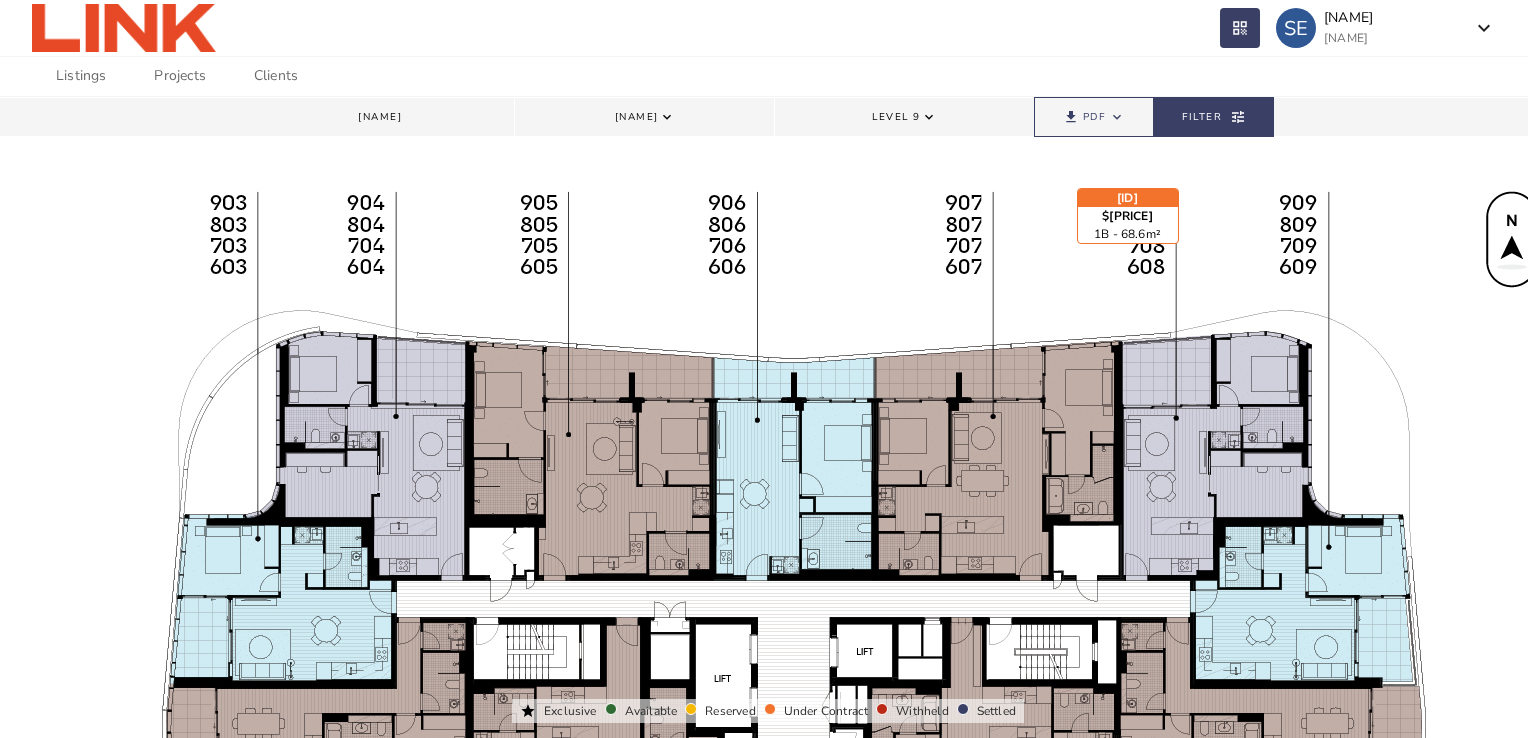 click on "keyboard_arrow_down" at bounding box center (929, 117) 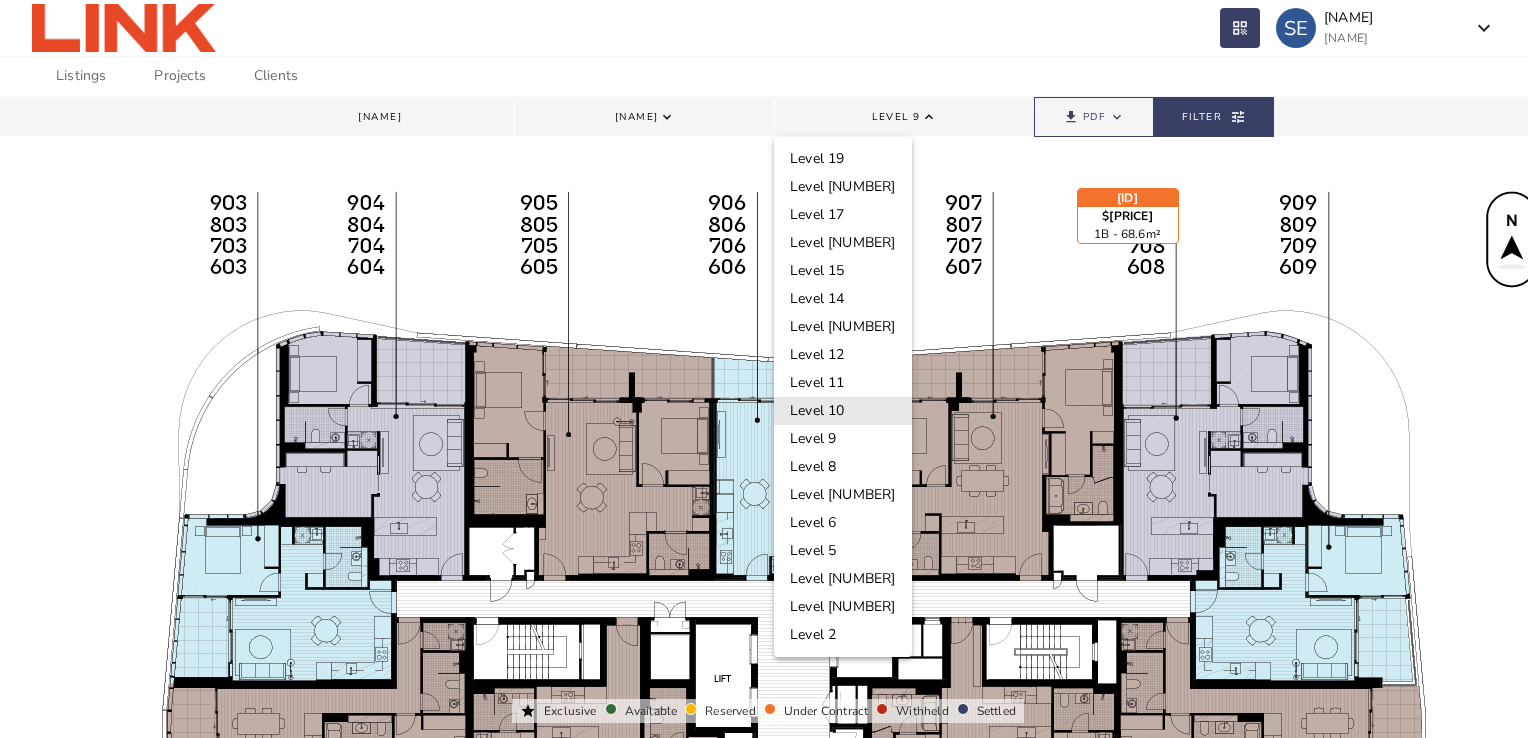 click on "Level 10" at bounding box center (843, 411) 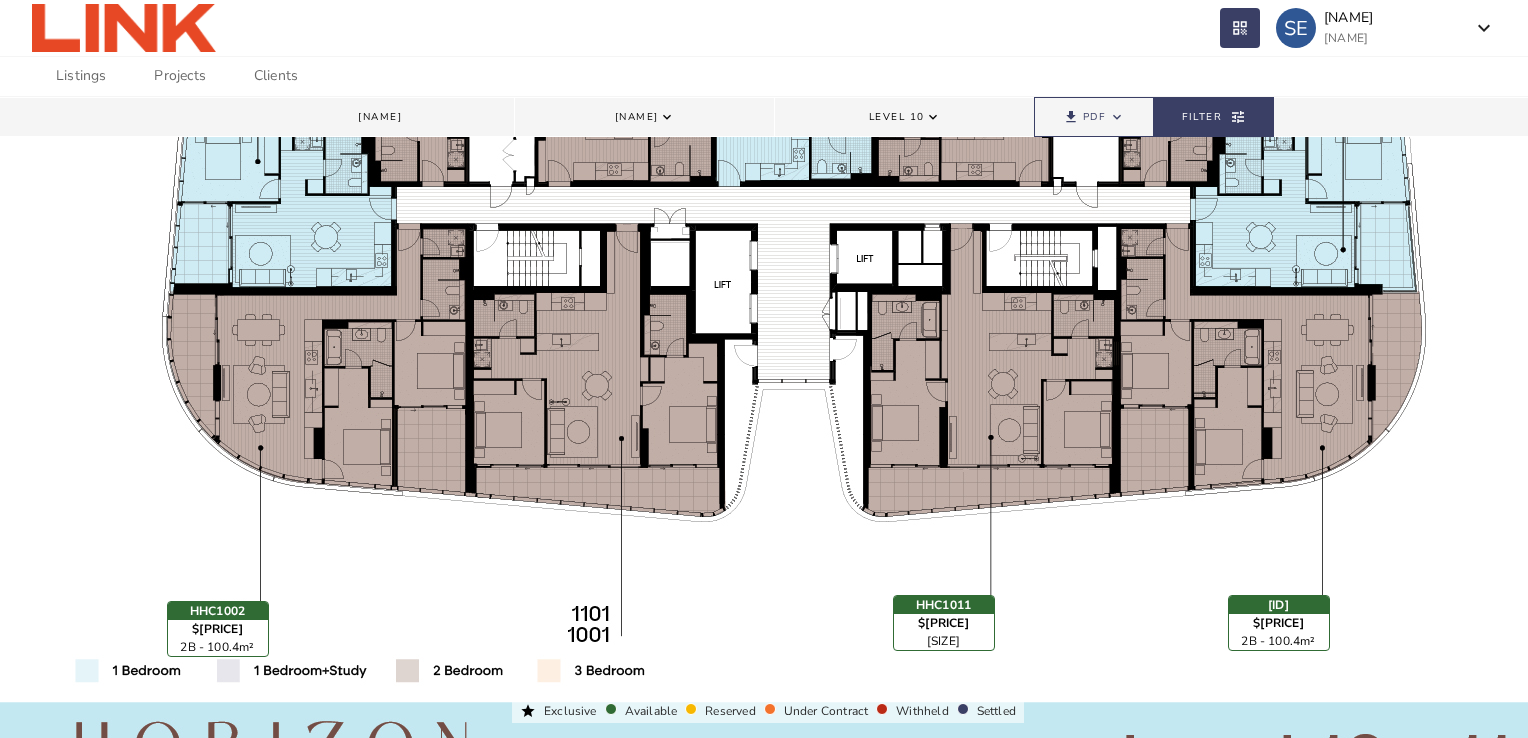 scroll, scrollTop: 390, scrollLeft: 0, axis: vertical 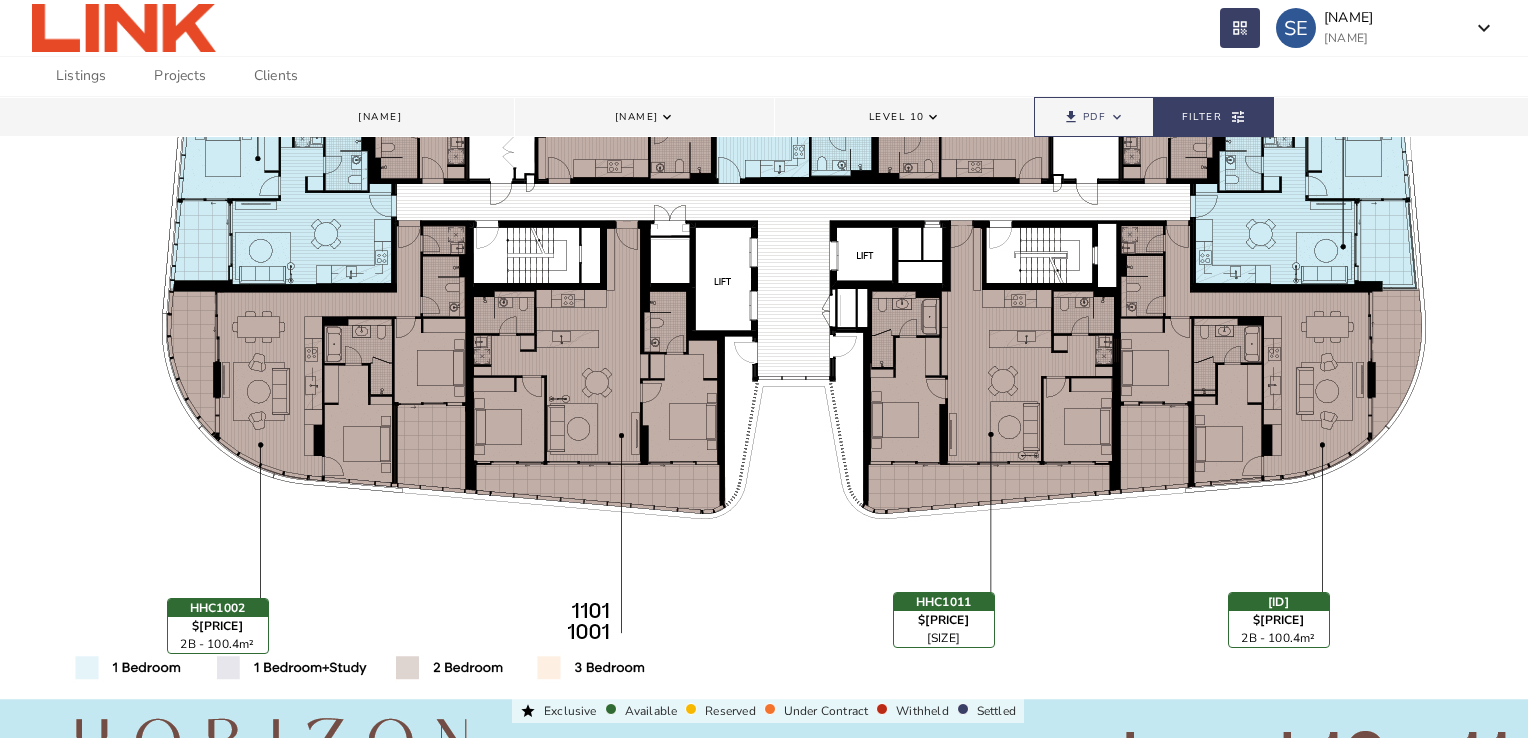click on "Level 10" at bounding box center [897, 117] 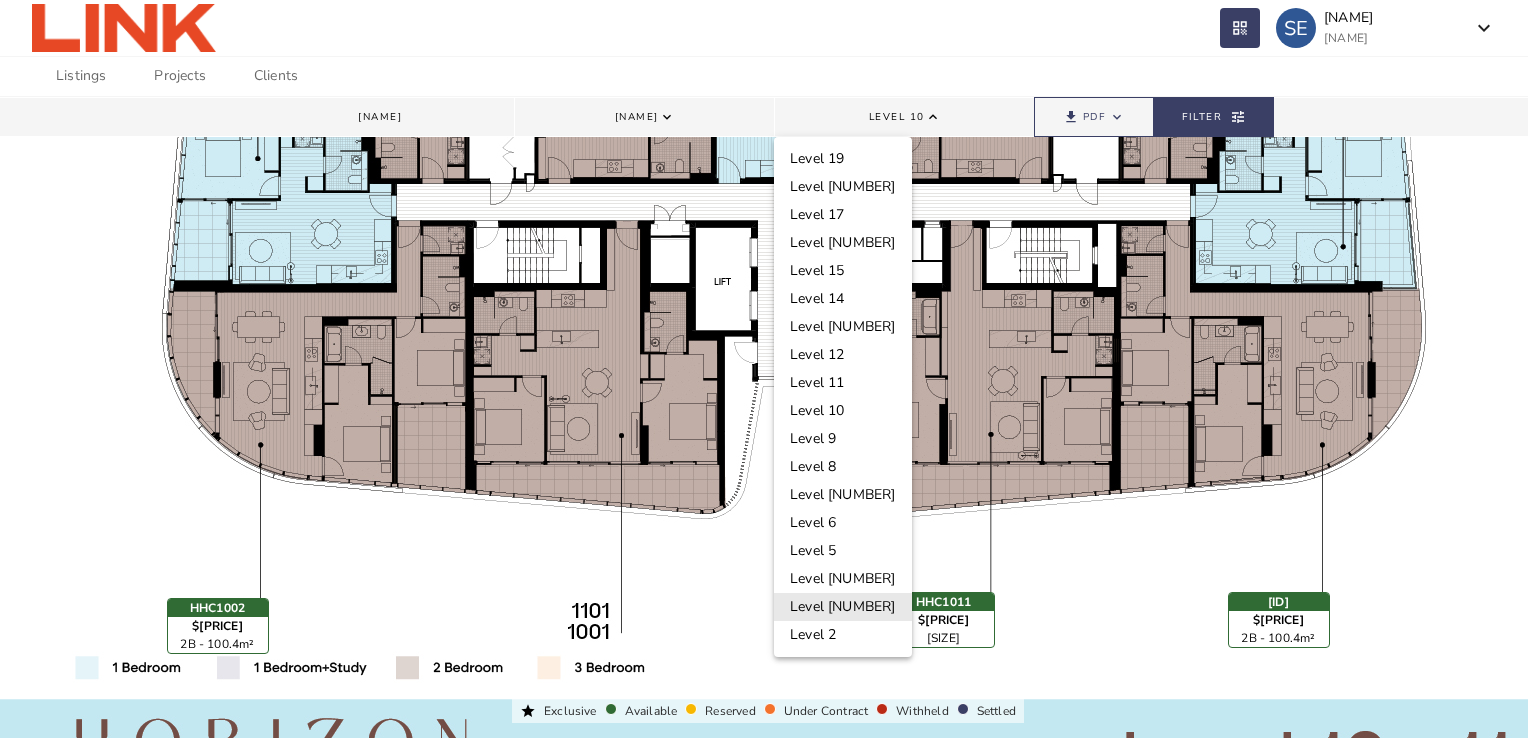 click on "Level [NUMBER]" at bounding box center (843, 607) 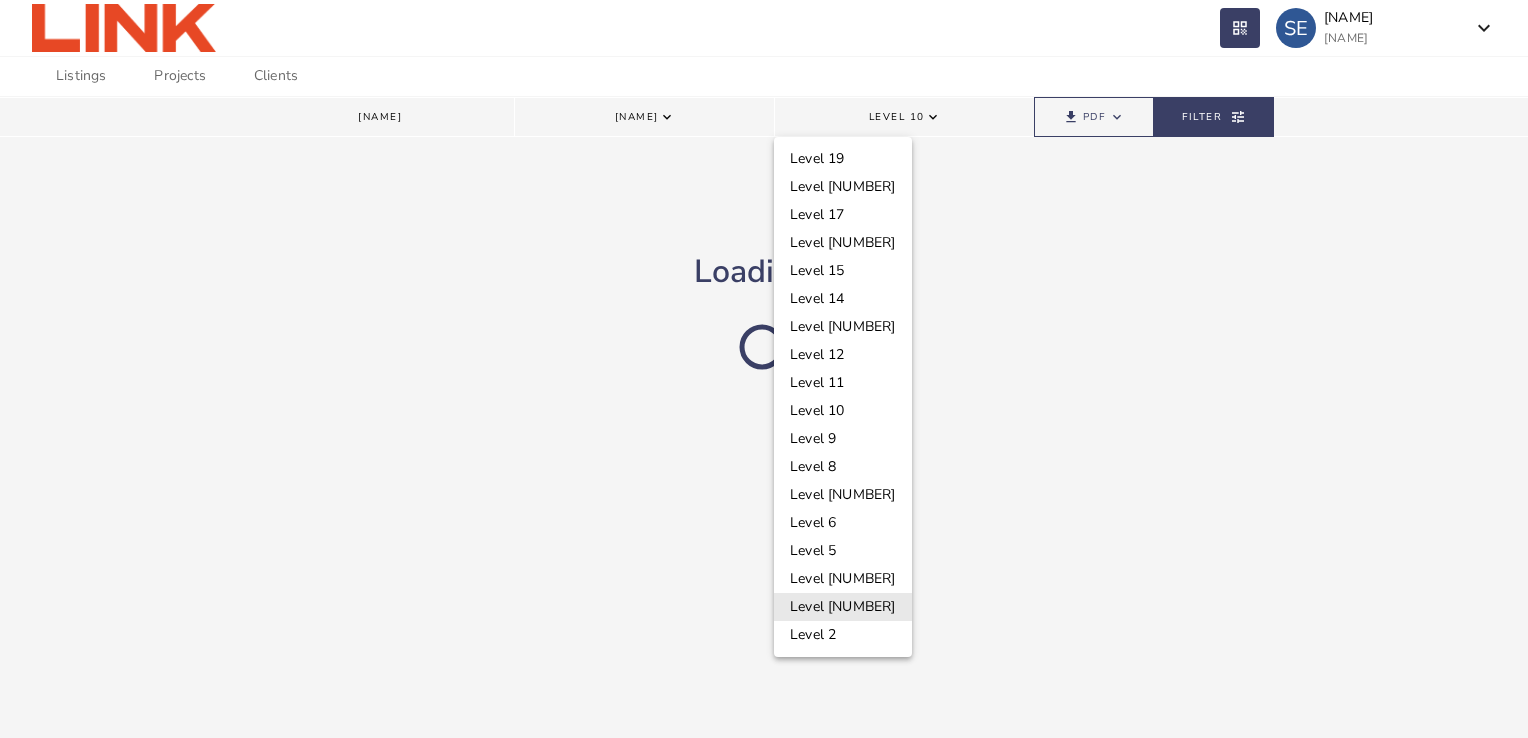 scroll, scrollTop: 0, scrollLeft: 0, axis: both 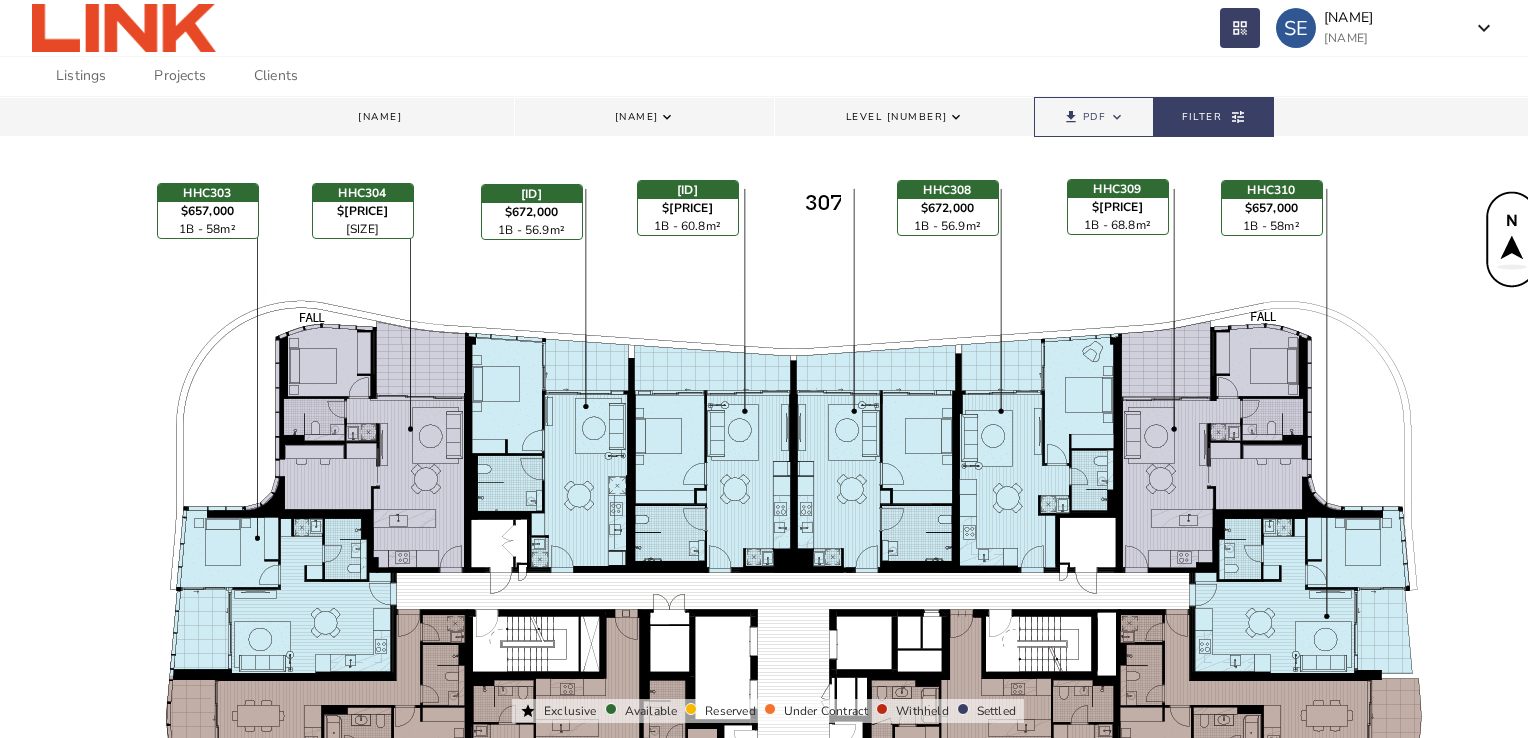 click on "Level [NUMBER]" at bounding box center [897, 117] 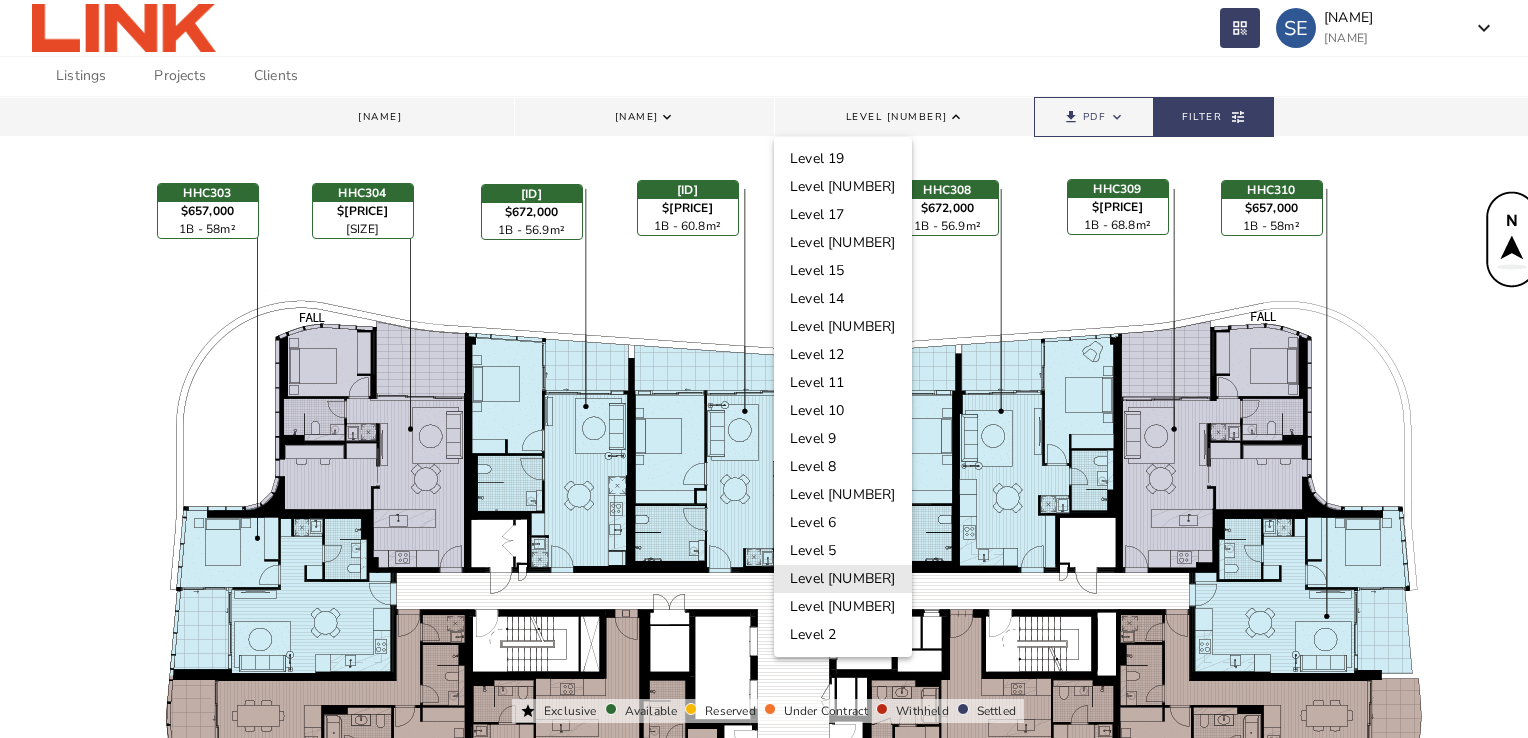 click on "Level [NUMBER]" at bounding box center [843, 579] 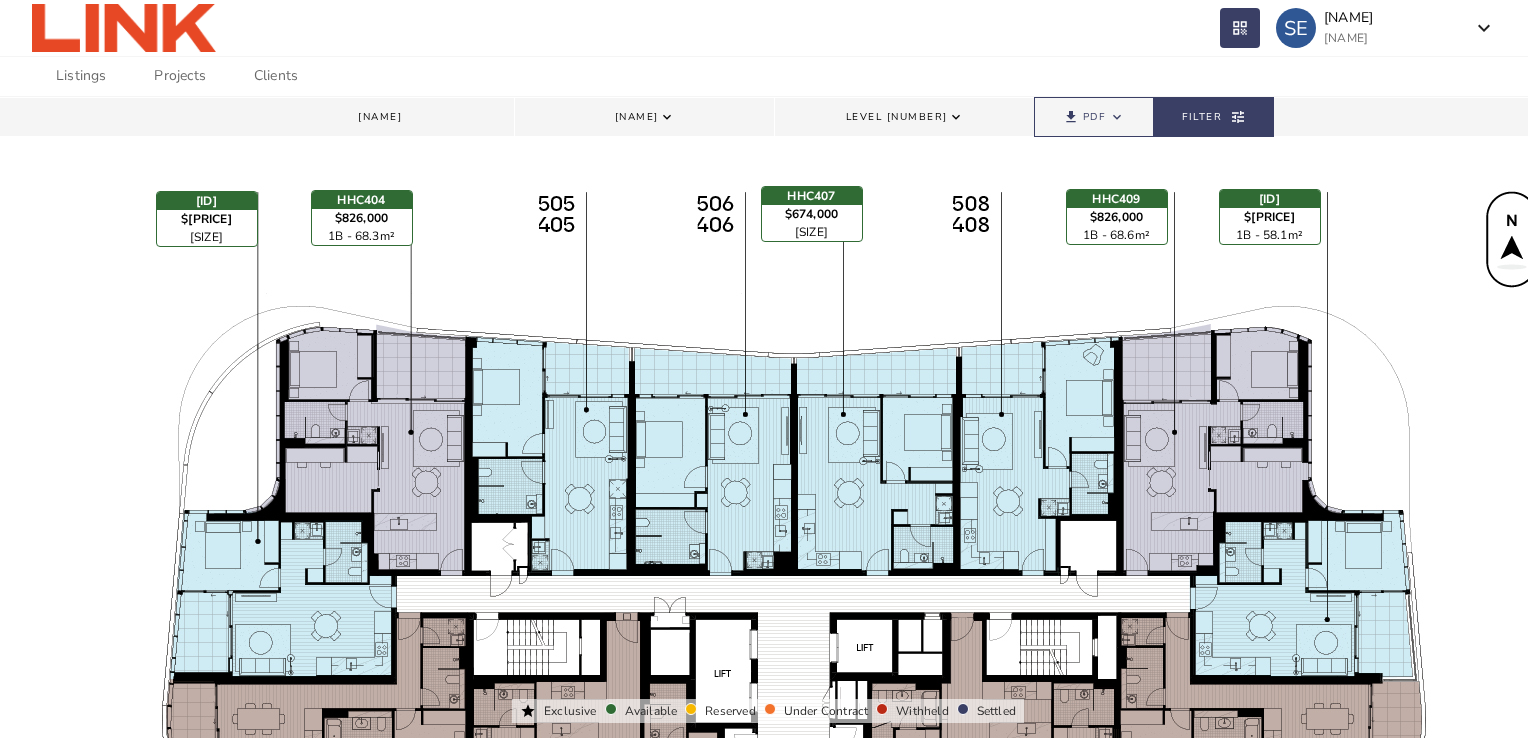 click on "Clients" at bounding box center (276, 76) 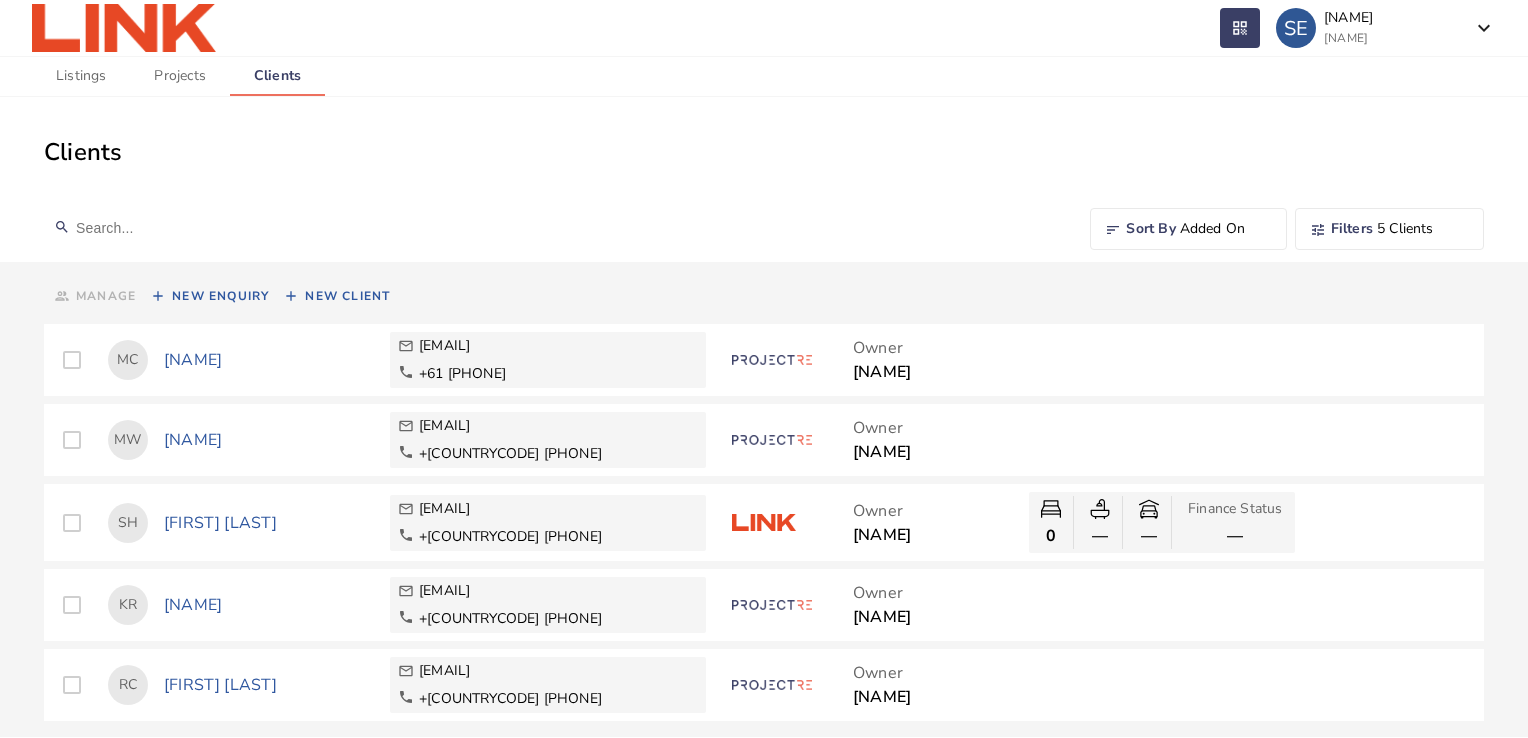 click on "New Client" at bounding box center (347, 296) 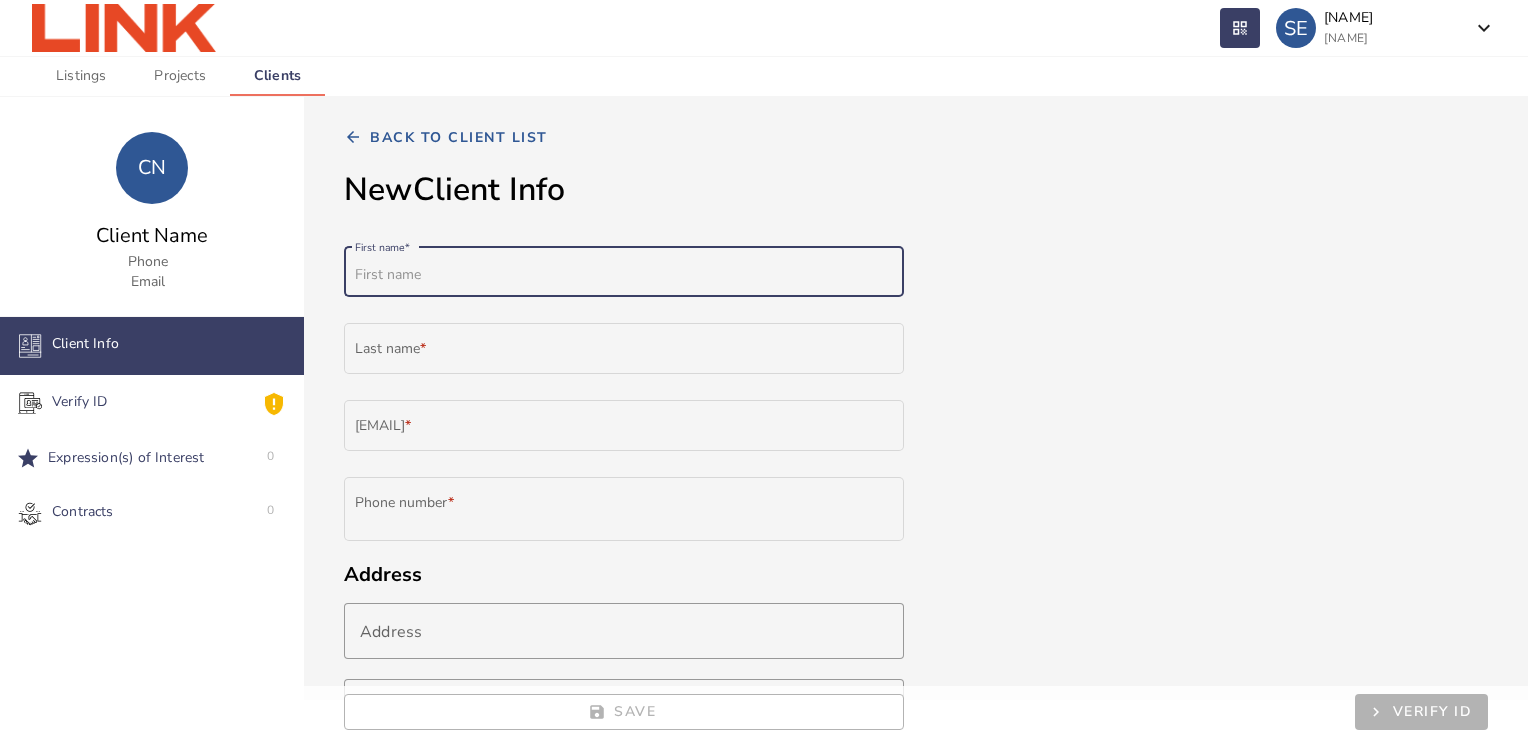 click on "First name *" at bounding box center [624, 275] 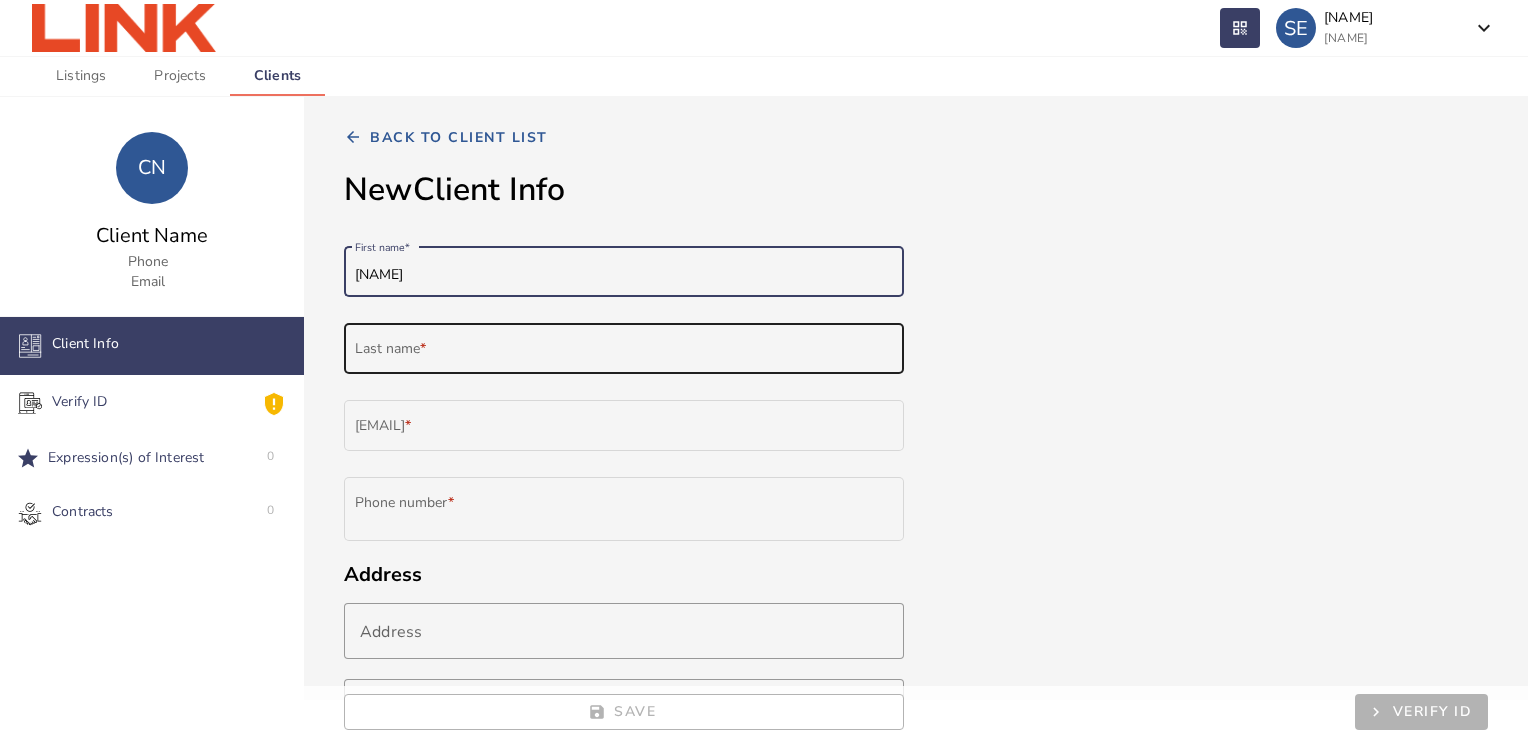 type on "[NAME]" 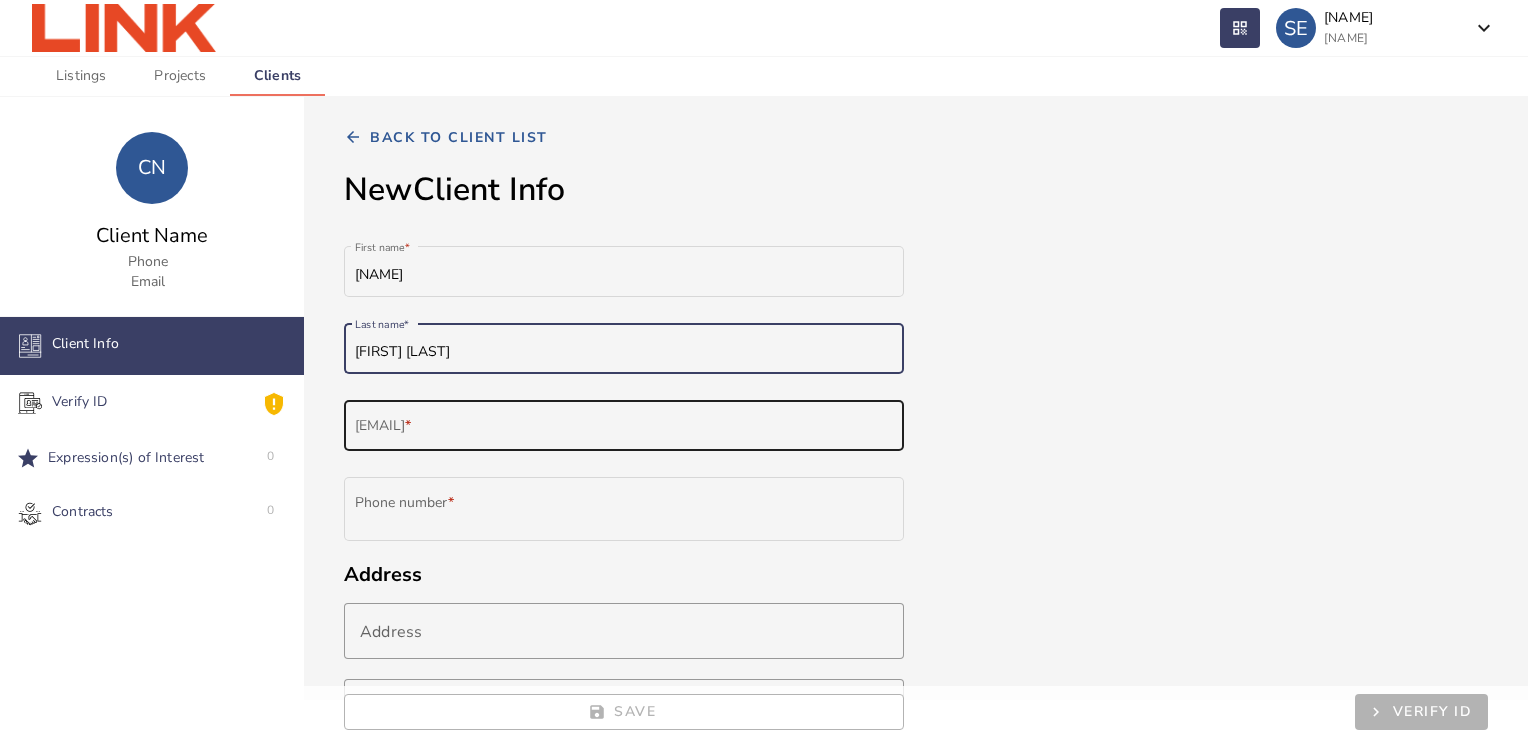 type on "[FIRST] [LAST]" 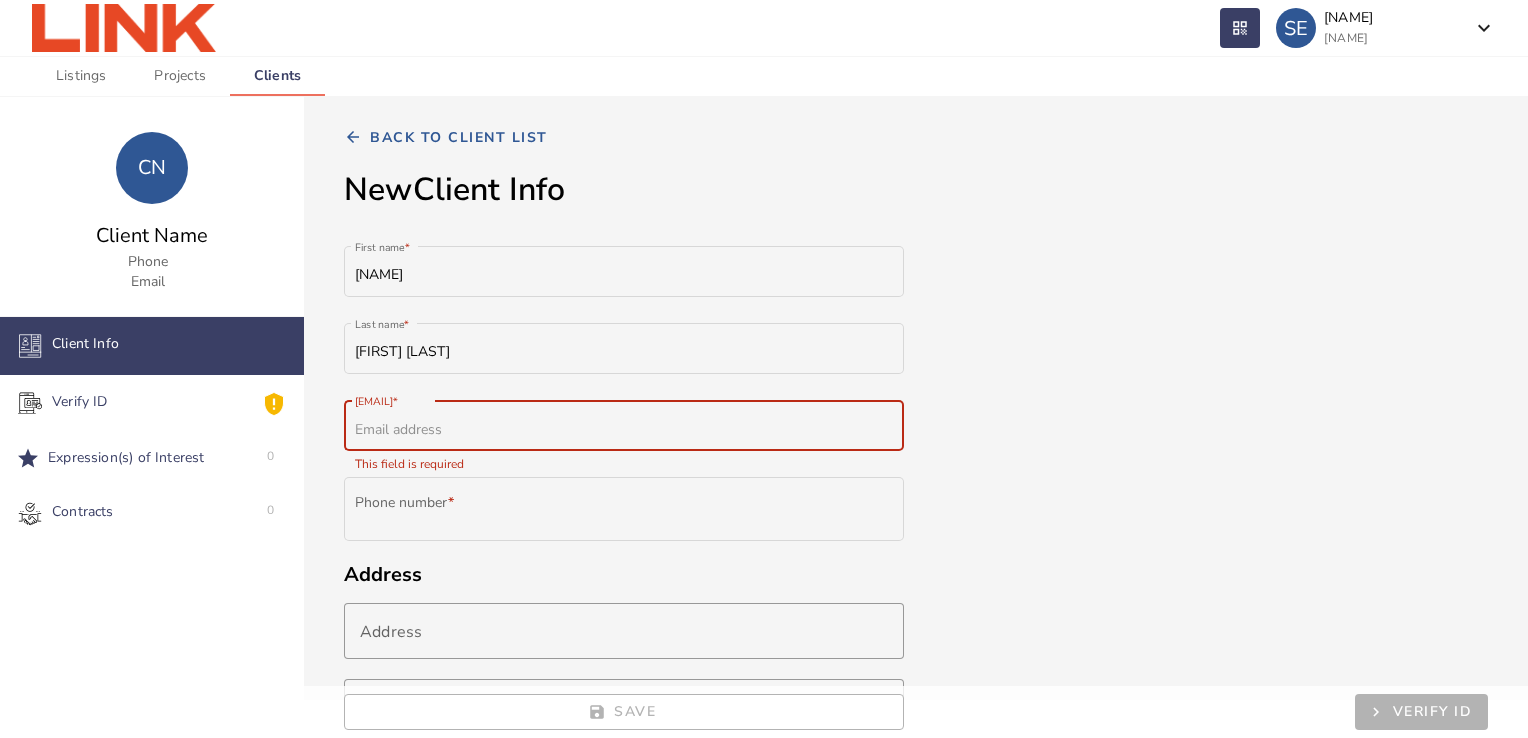paste on "[EMAIL]" 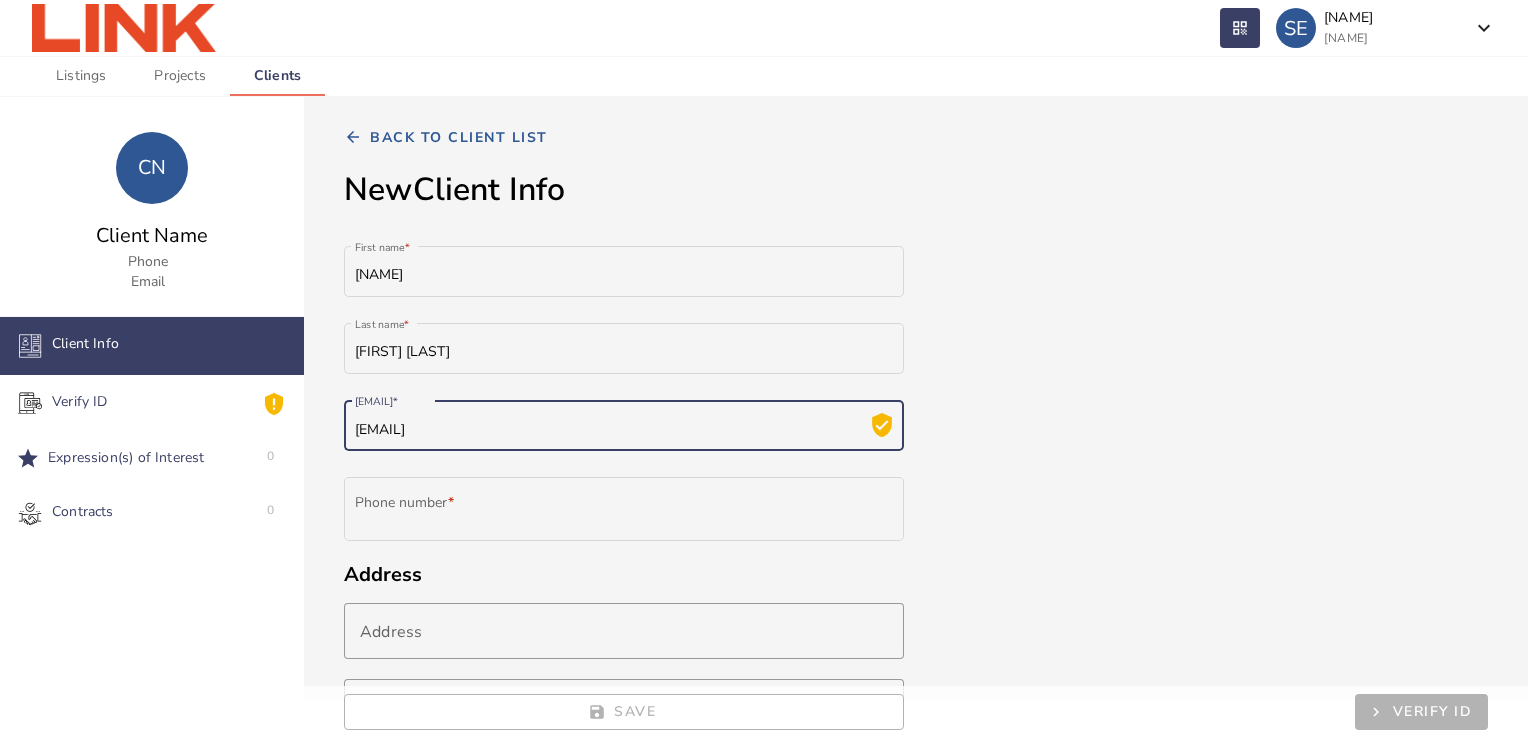 type on "[EMAIL]" 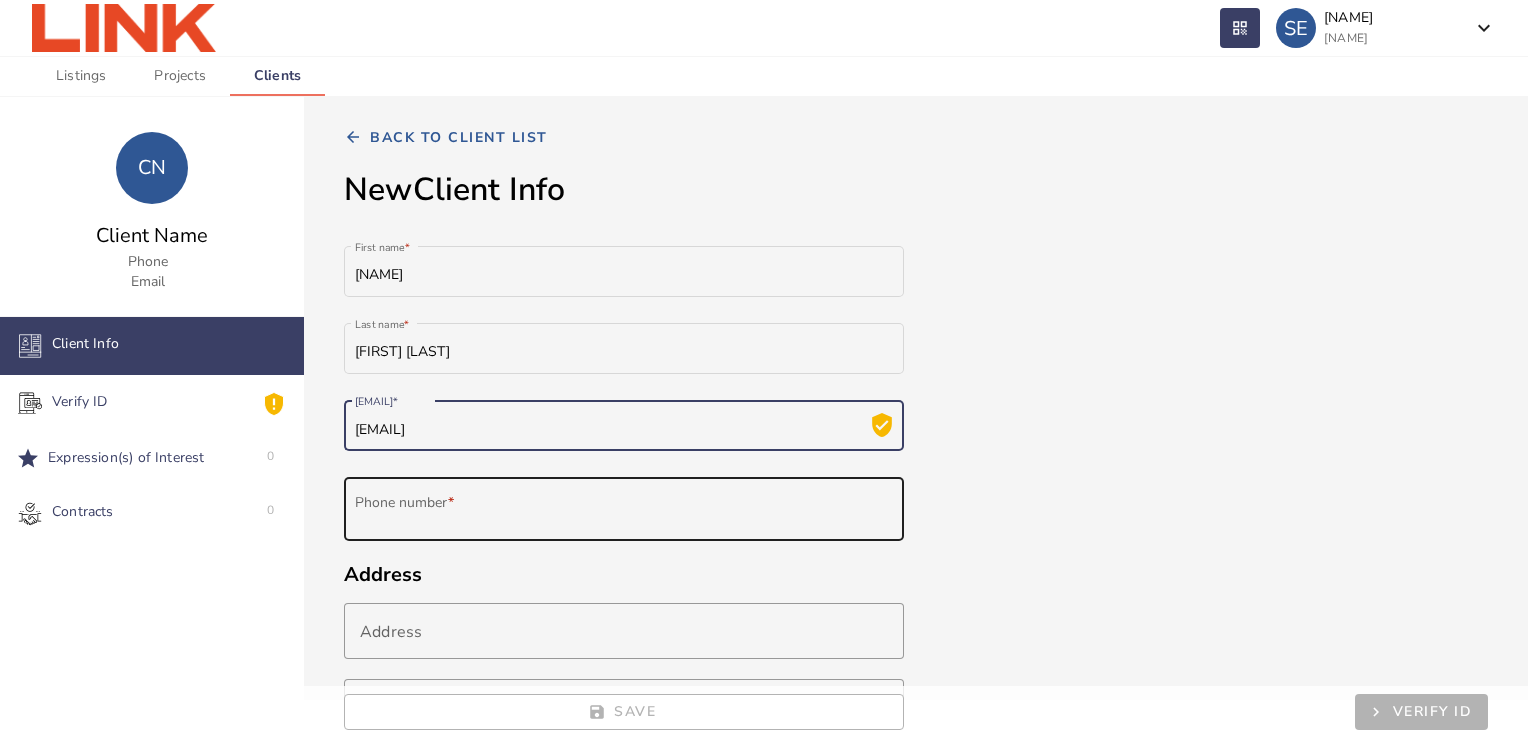 click at bounding box center (624, 513) 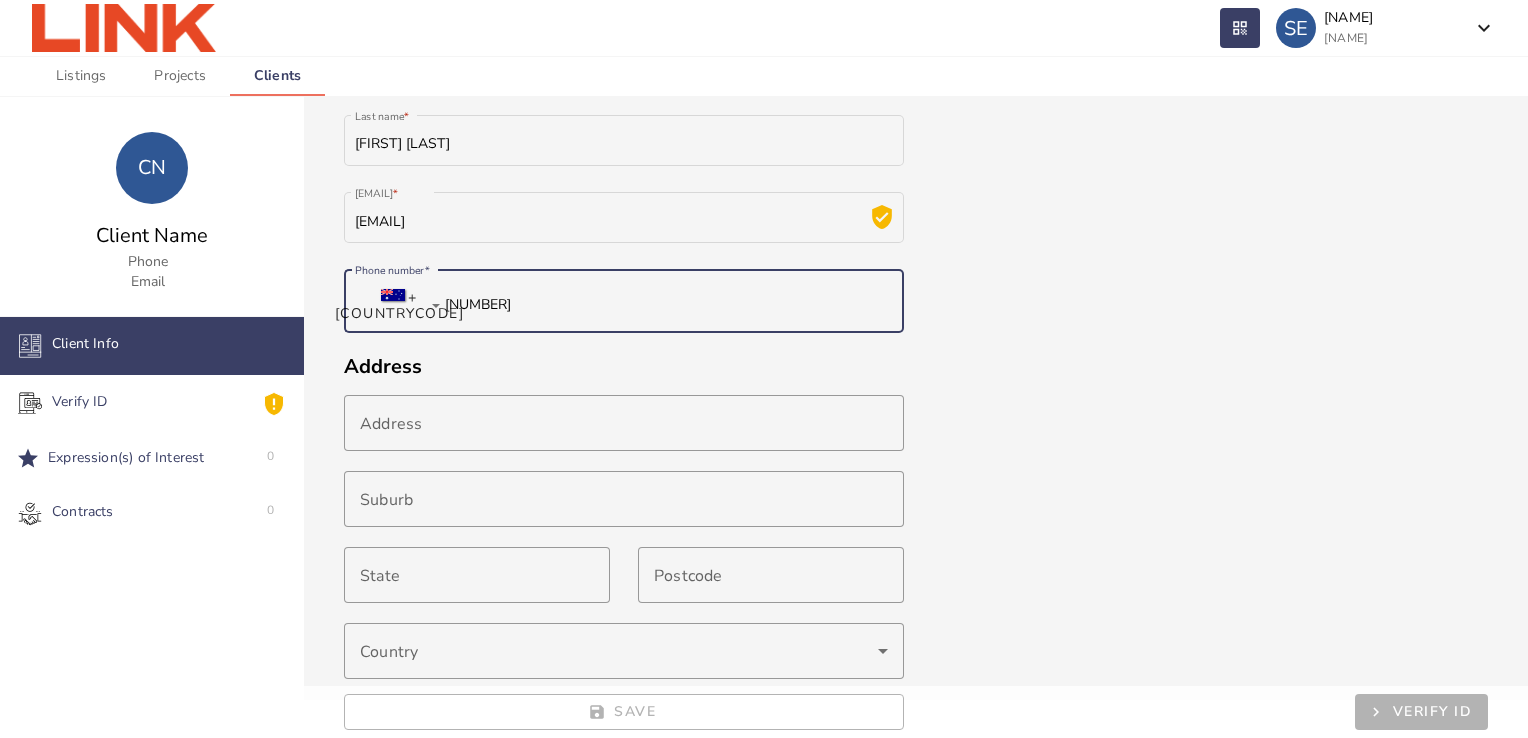 scroll, scrollTop: 210, scrollLeft: 0, axis: vertical 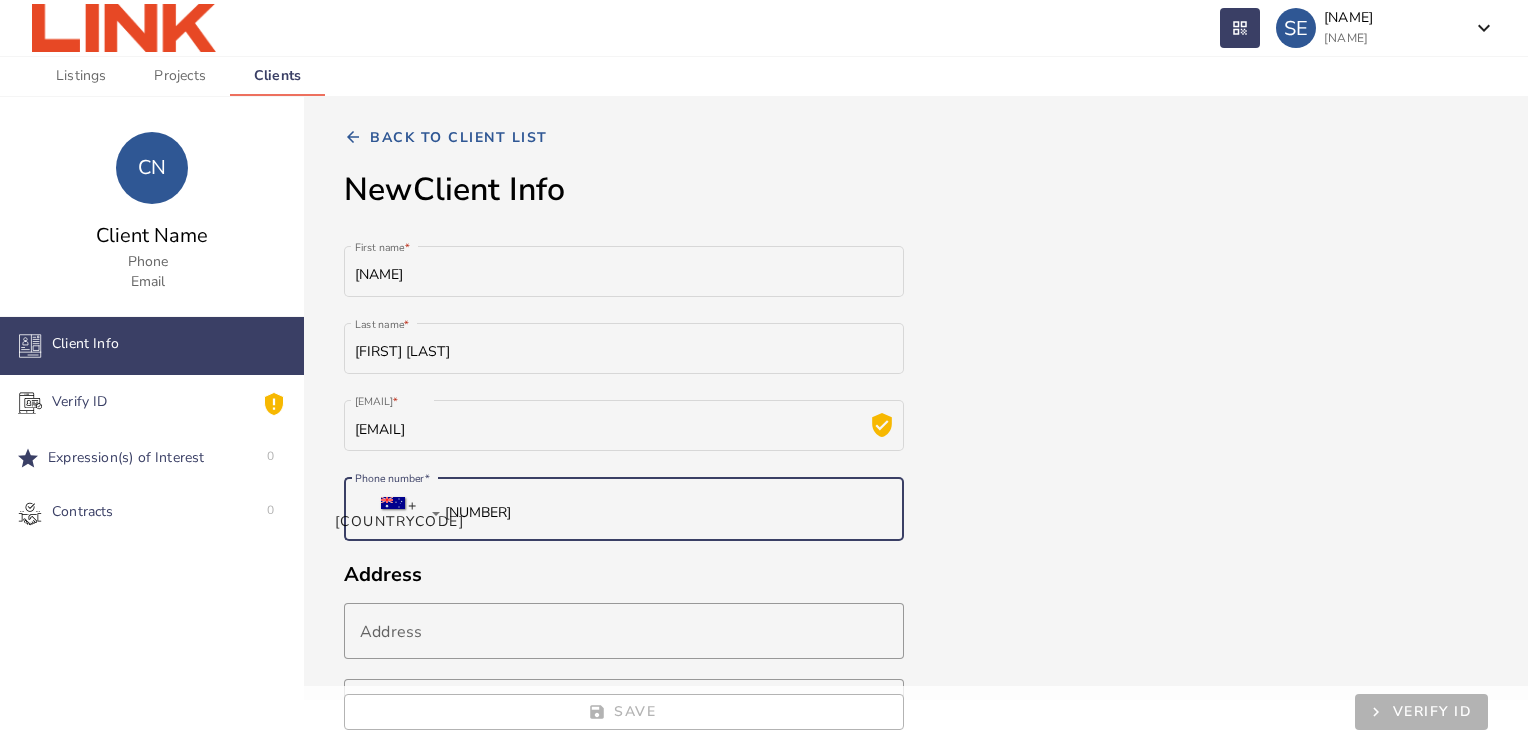 type on "[NUMBER]" 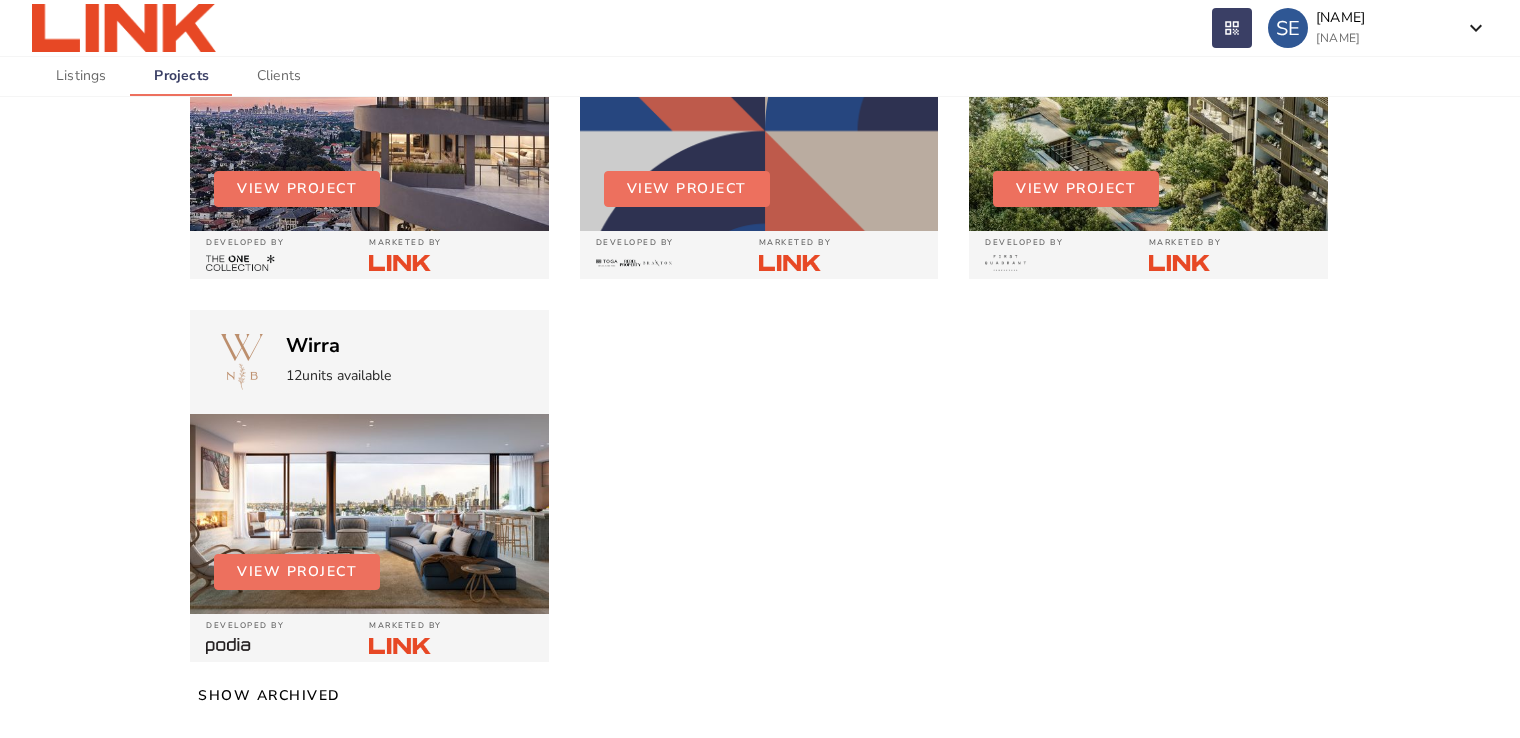 scroll, scrollTop: 656, scrollLeft: 0, axis: vertical 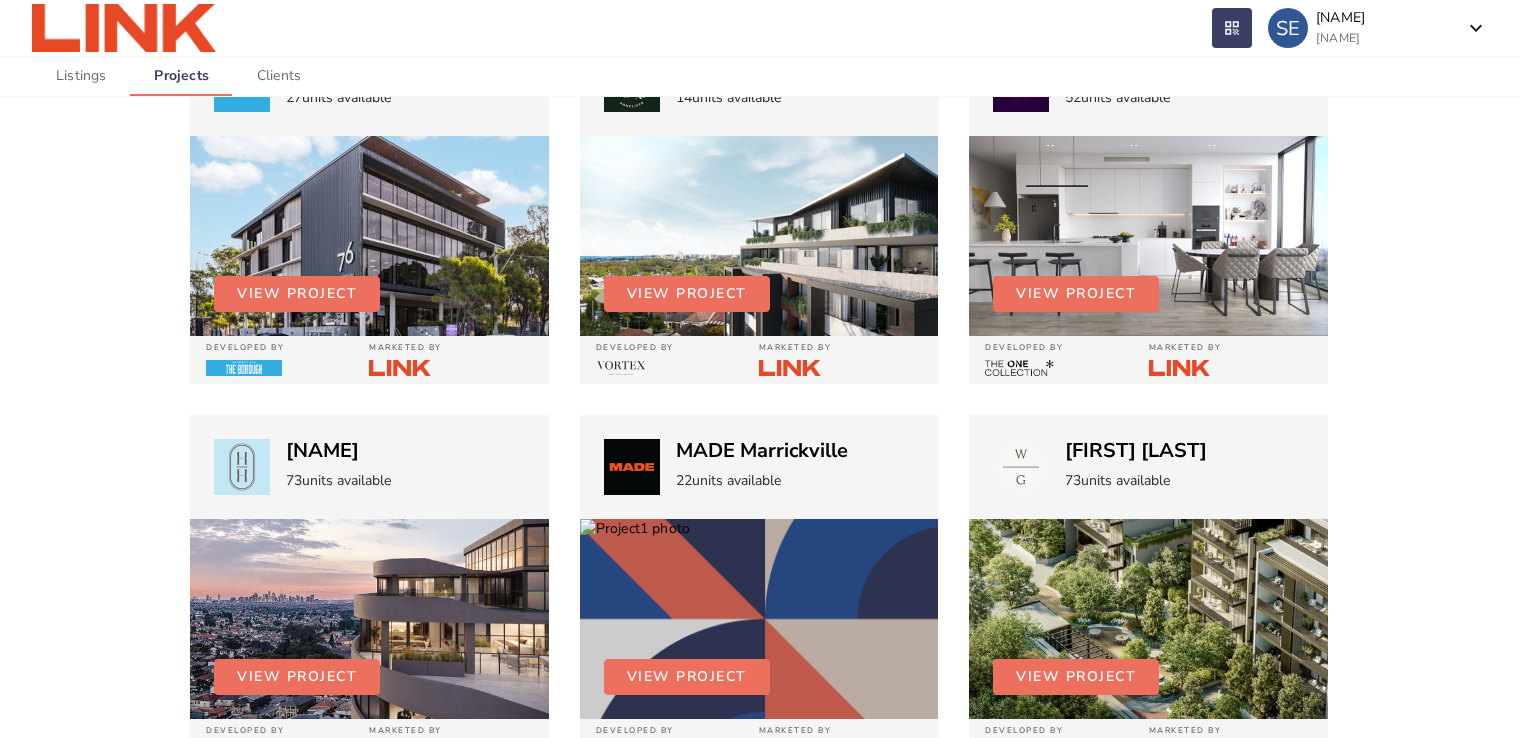 click at bounding box center (369, 236) 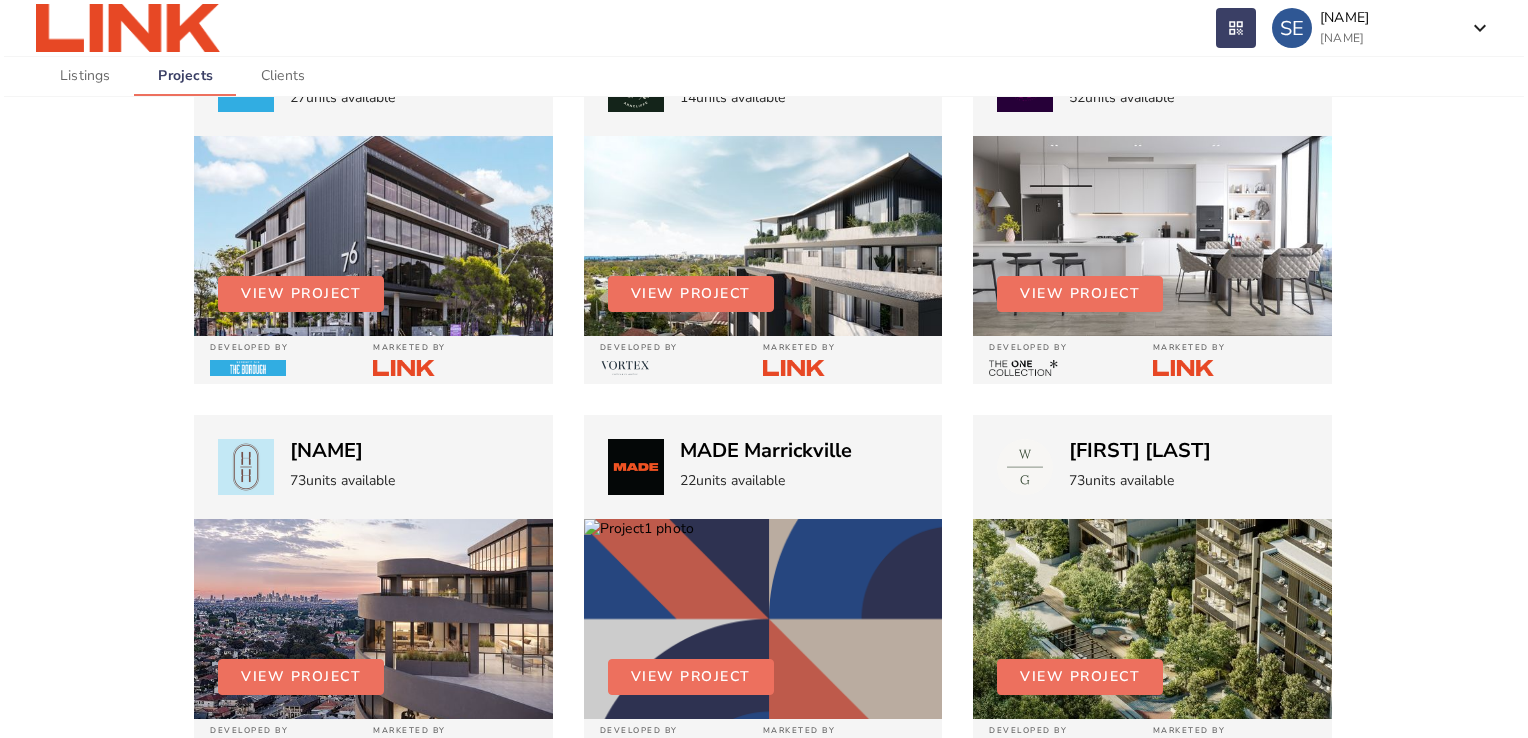 scroll, scrollTop: 0, scrollLeft: 0, axis: both 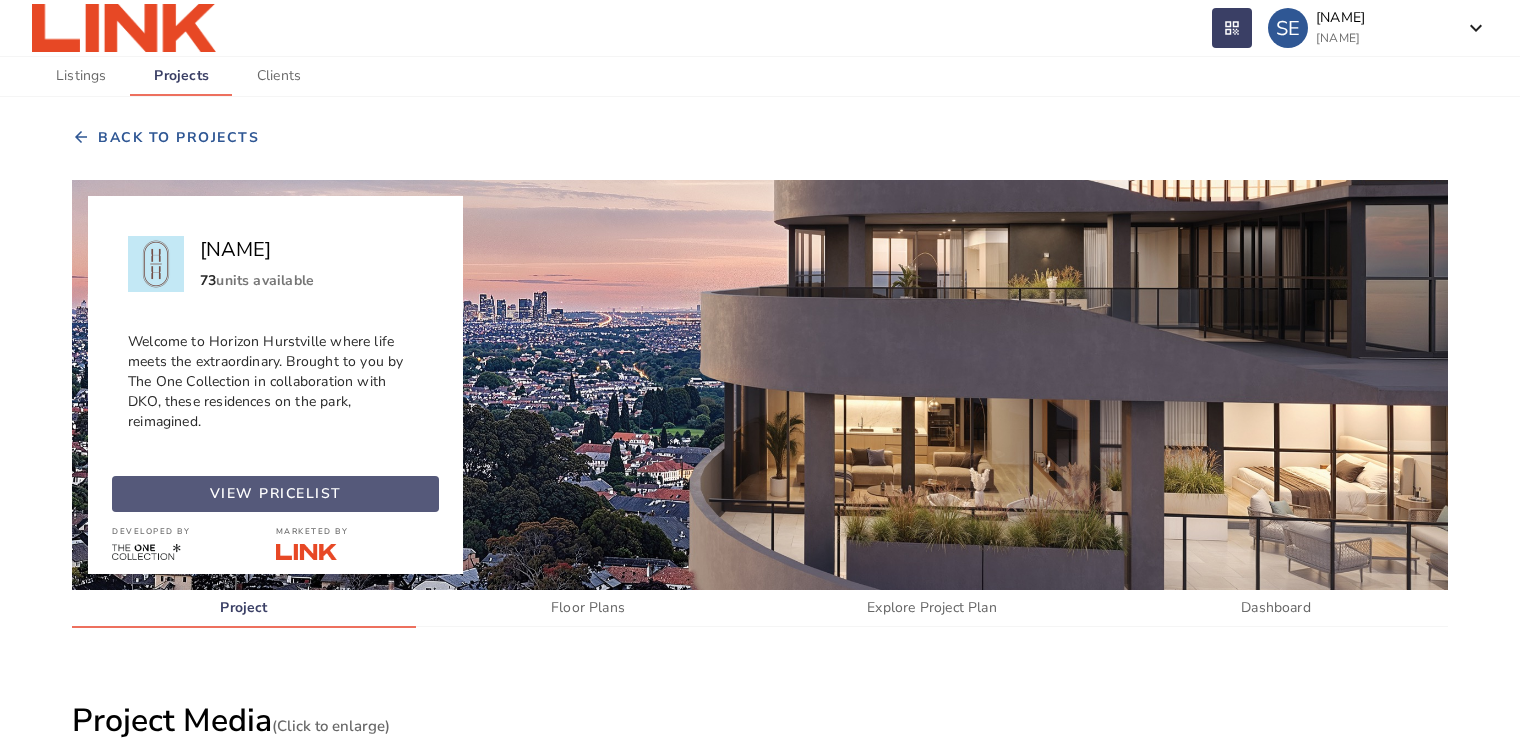 click on "view pricelist" at bounding box center (276, 494) 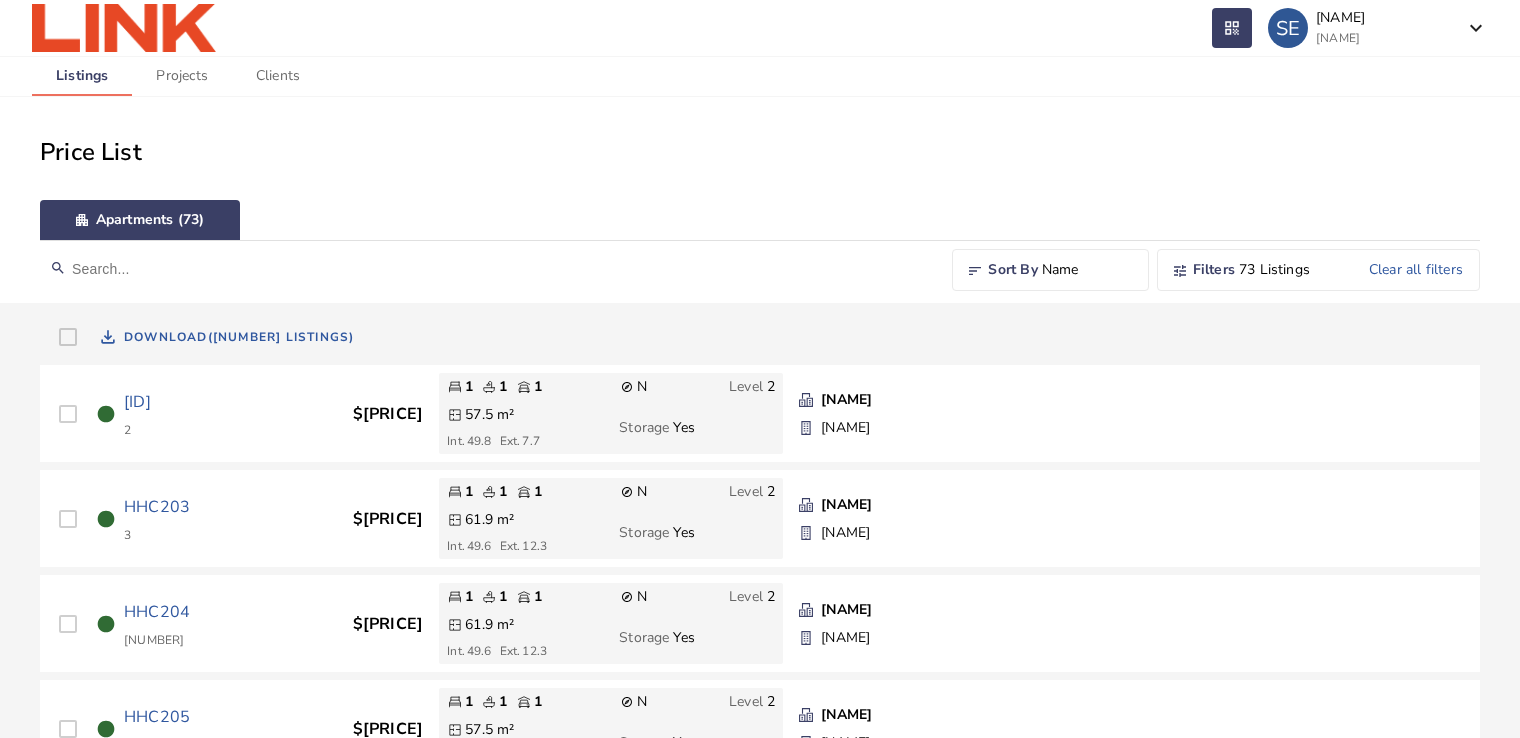 click on "[ID]" at bounding box center (137, 402) 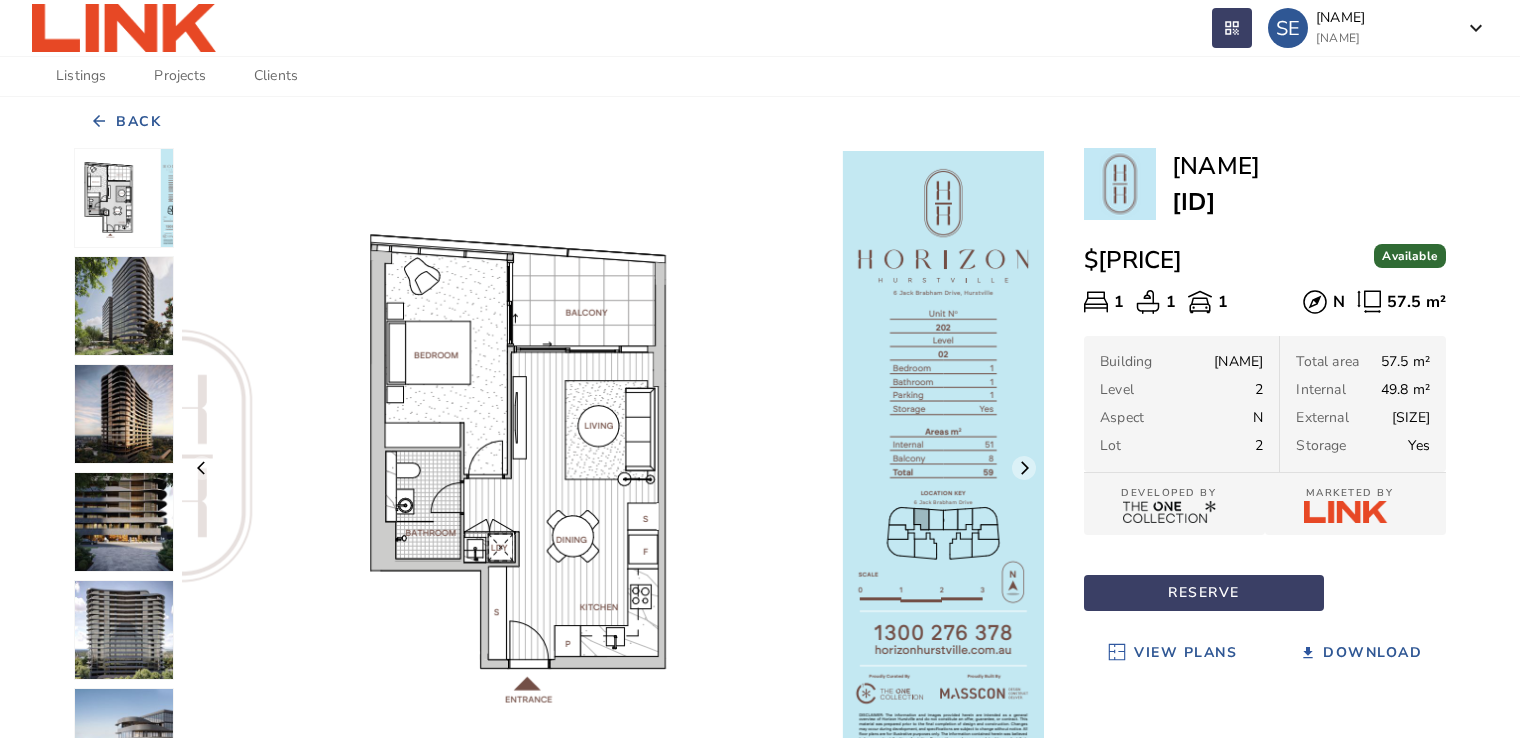 click on "View Plans" at bounding box center [1185, 653] 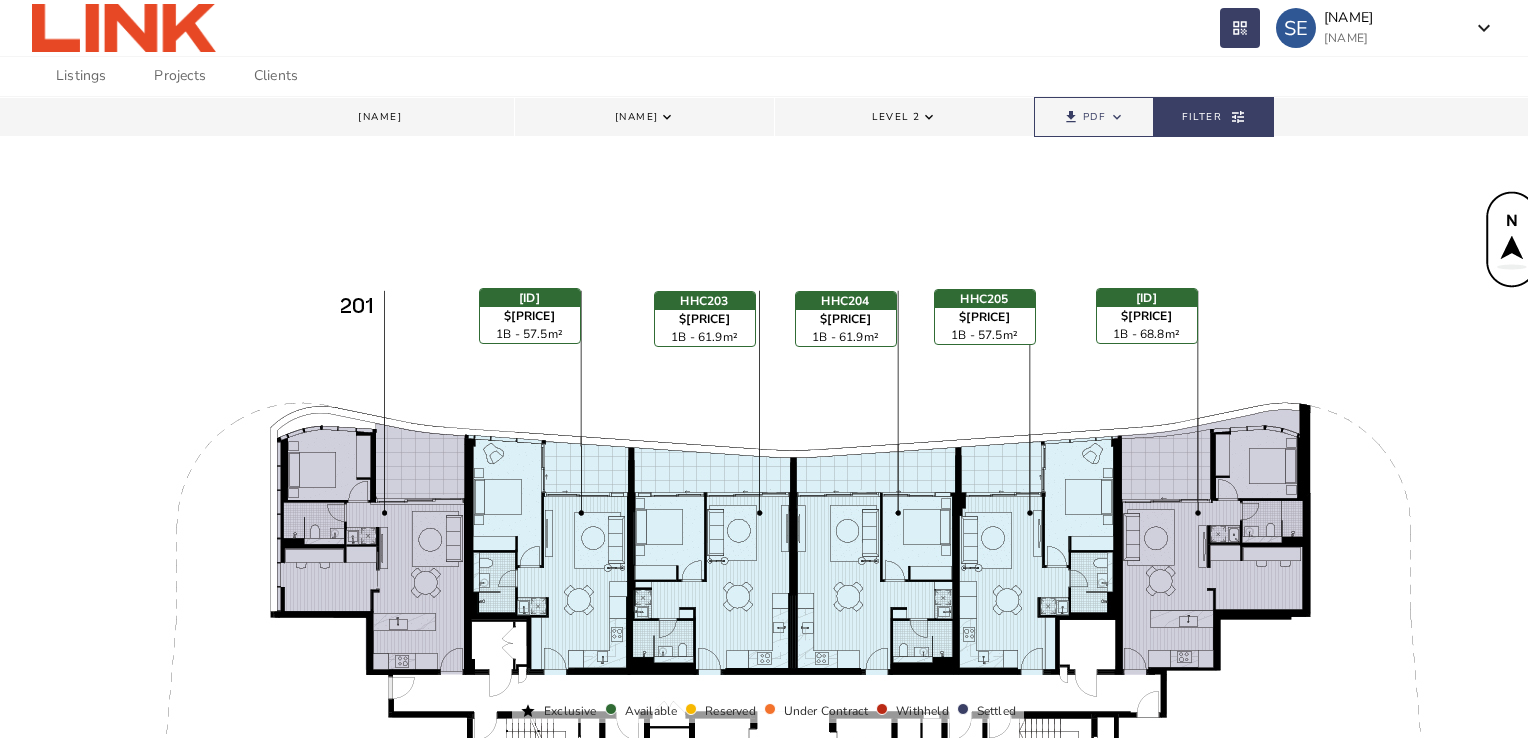 click on "Level 2 keyboard_arrow_down" at bounding box center [904, 117] 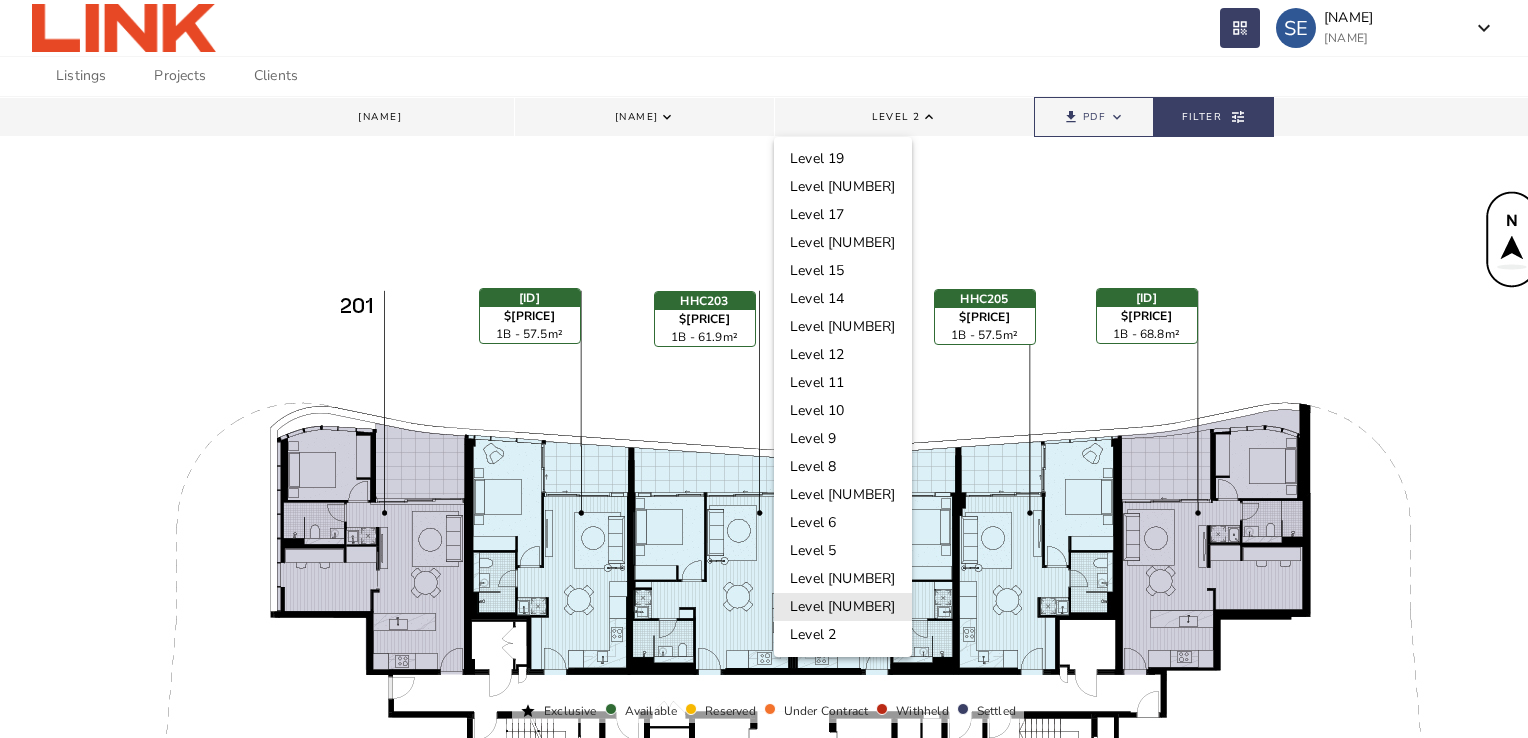 click on "Level [NUMBER]" at bounding box center (843, 607) 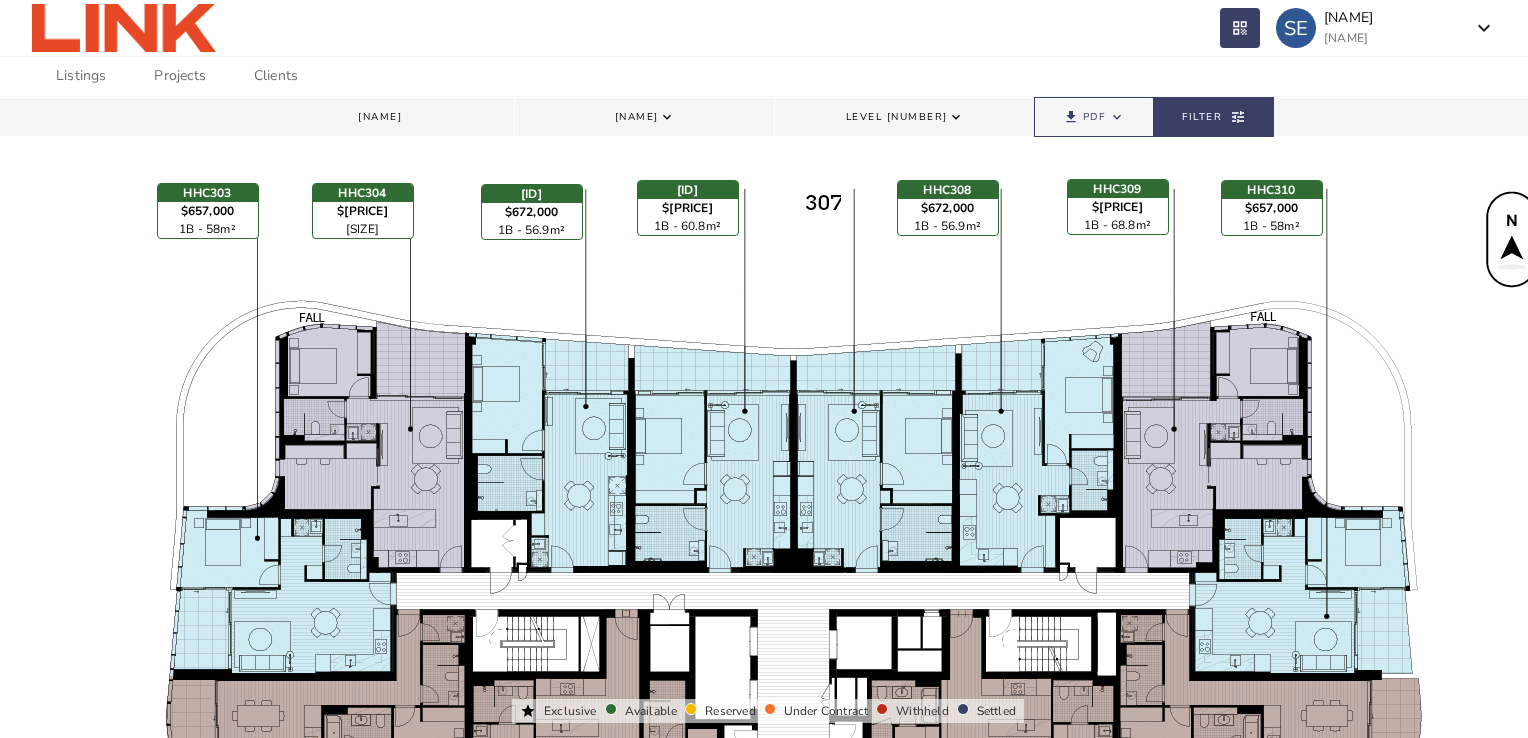 scroll, scrollTop: 40, scrollLeft: 0, axis: vertical 